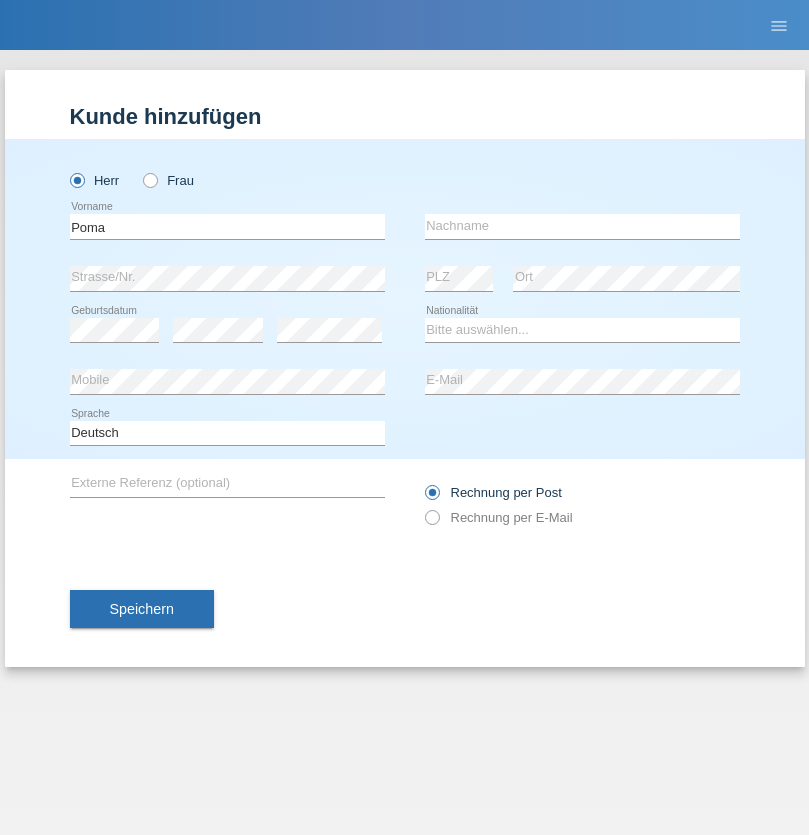 scroll, scrollTop: 0, scrollLeft: 0, axis: both 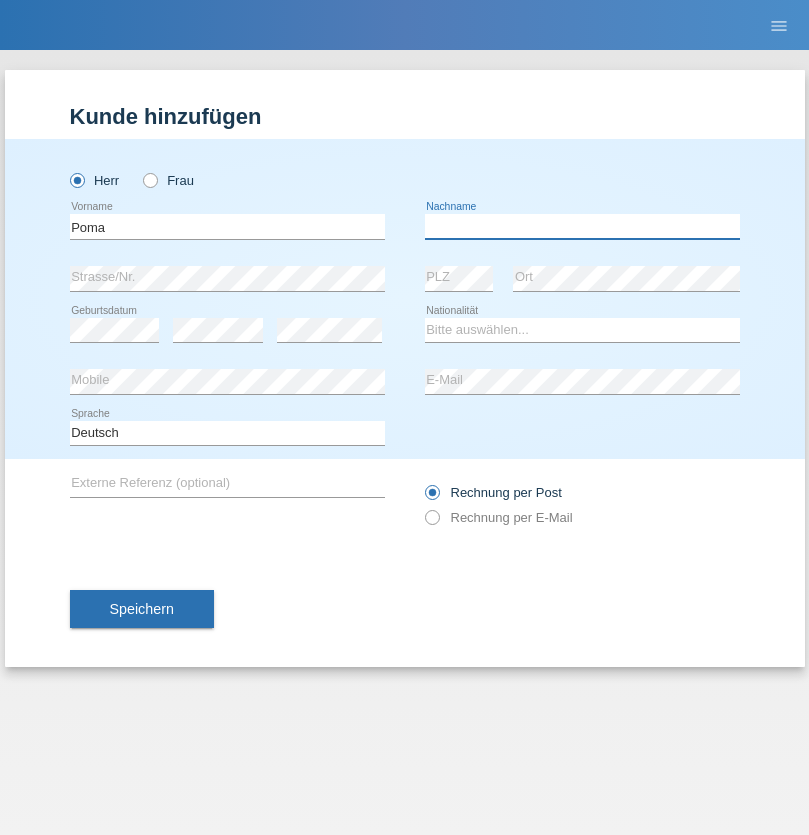 click at bounding box center [582, 226] 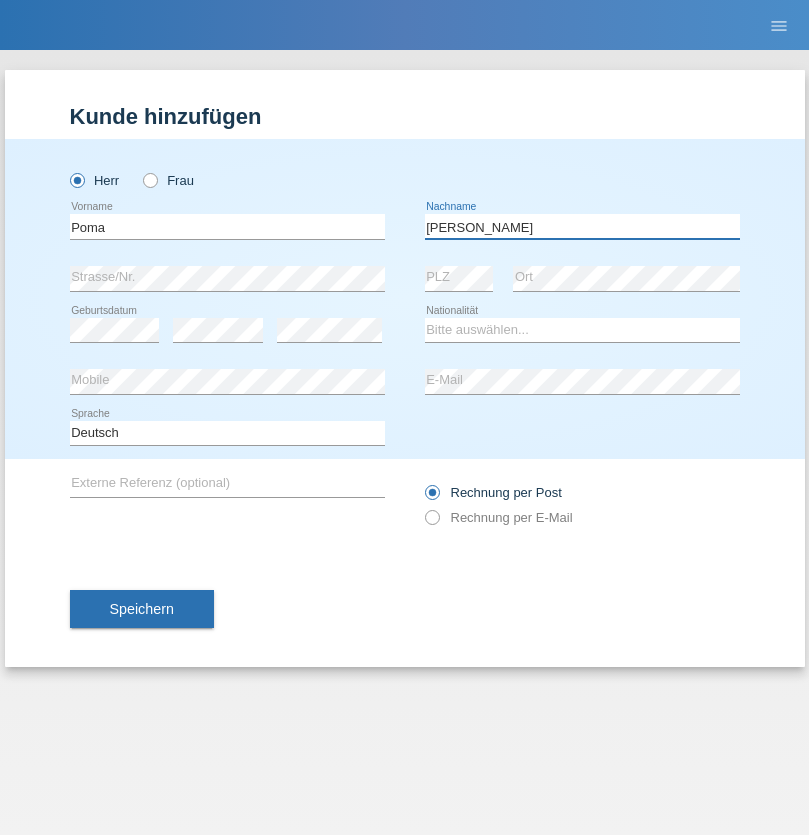 type on "[PERSON_NAME]" 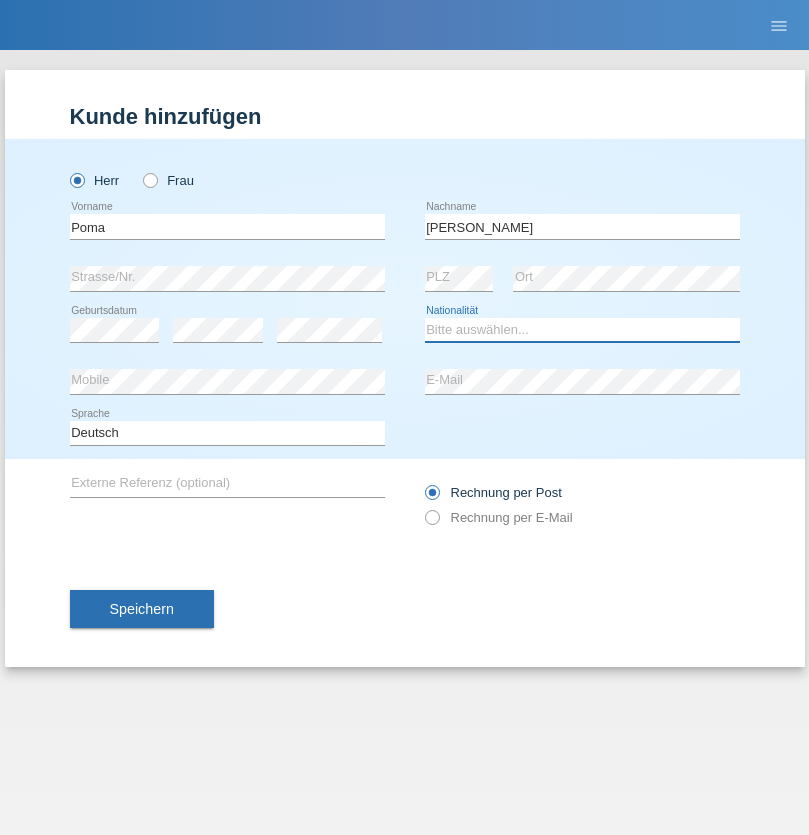 select on "IT" 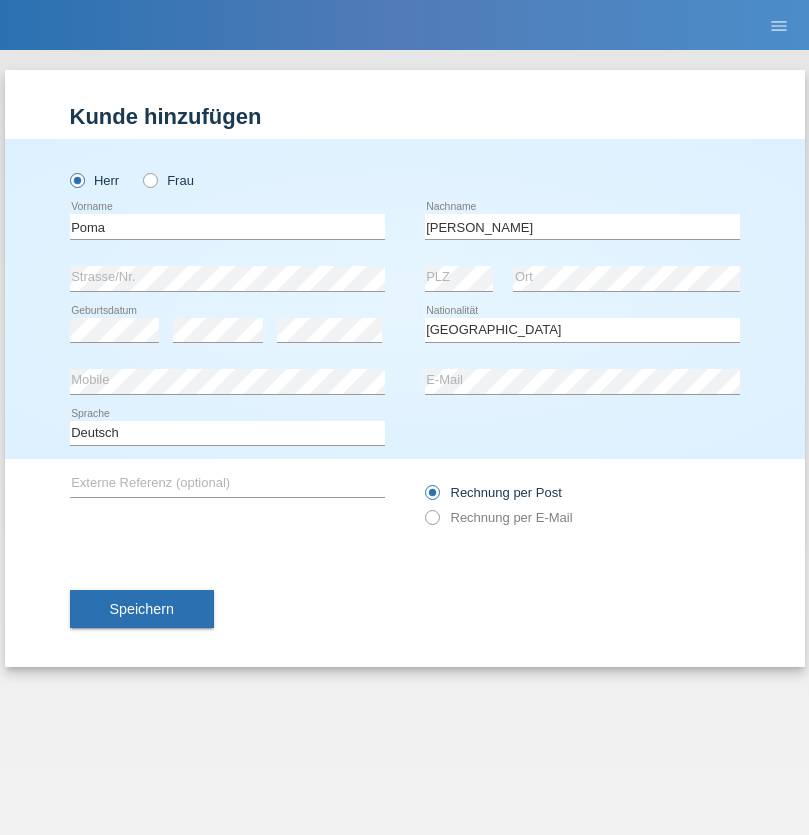 select on "C" 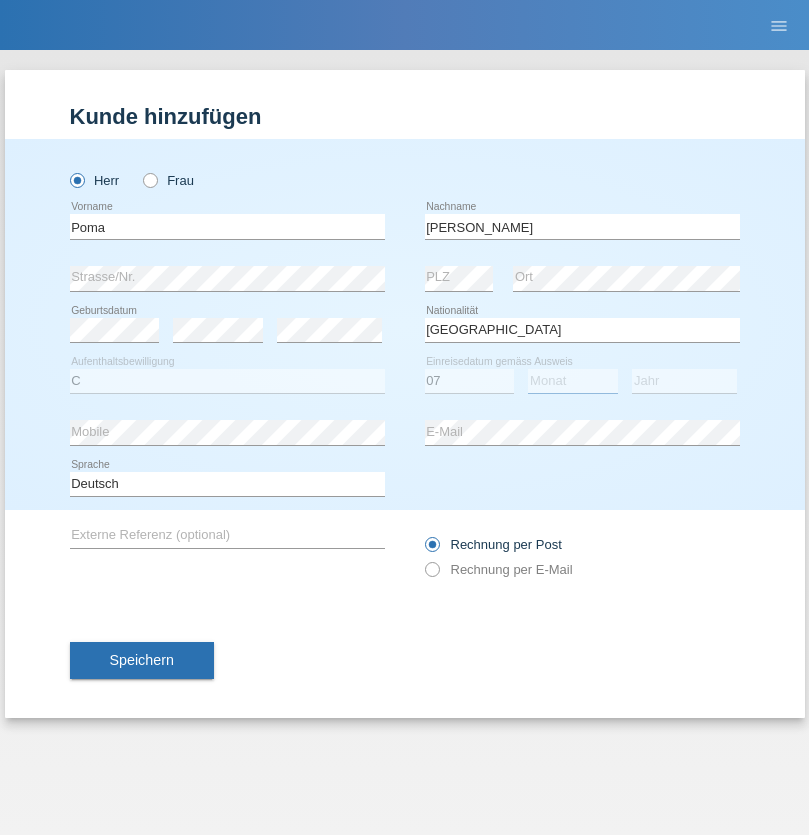 select on "02" 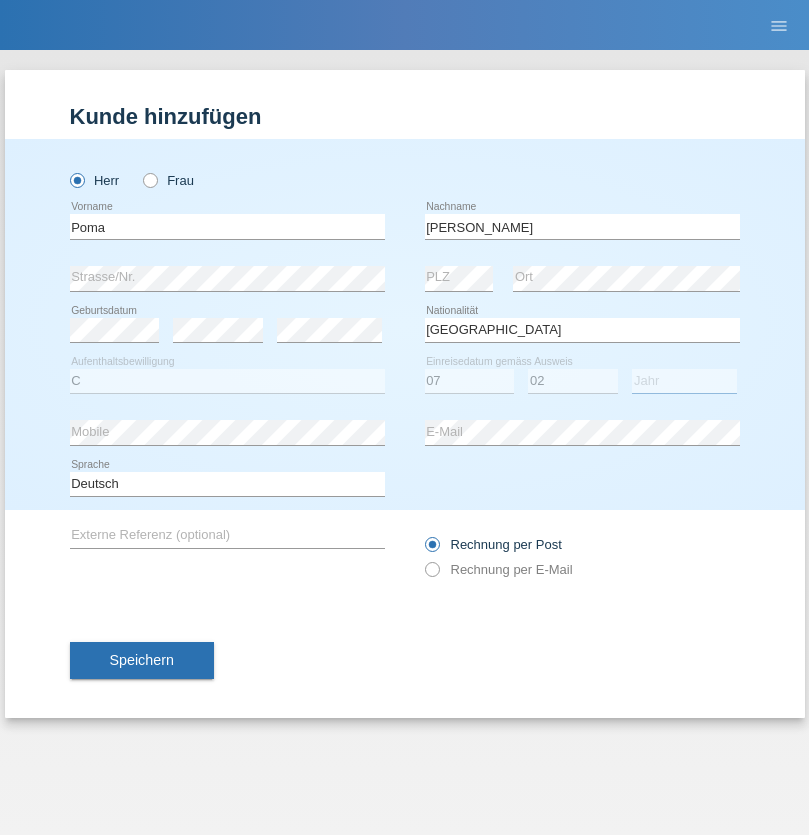 select on "1969" 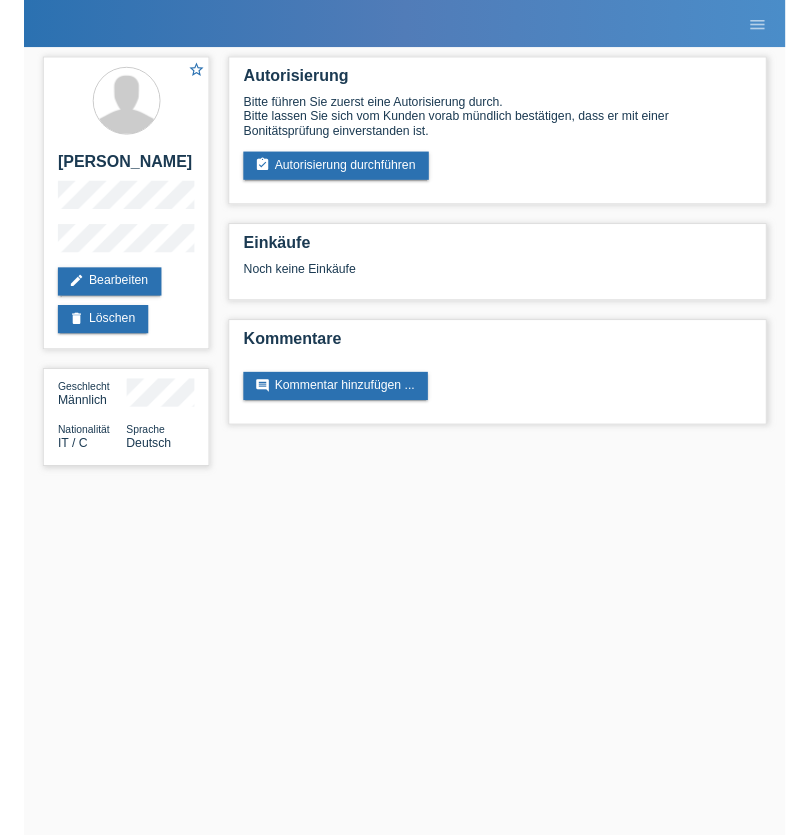 scroll, scrollTop: 0, scrollLeft: 0, axis: both 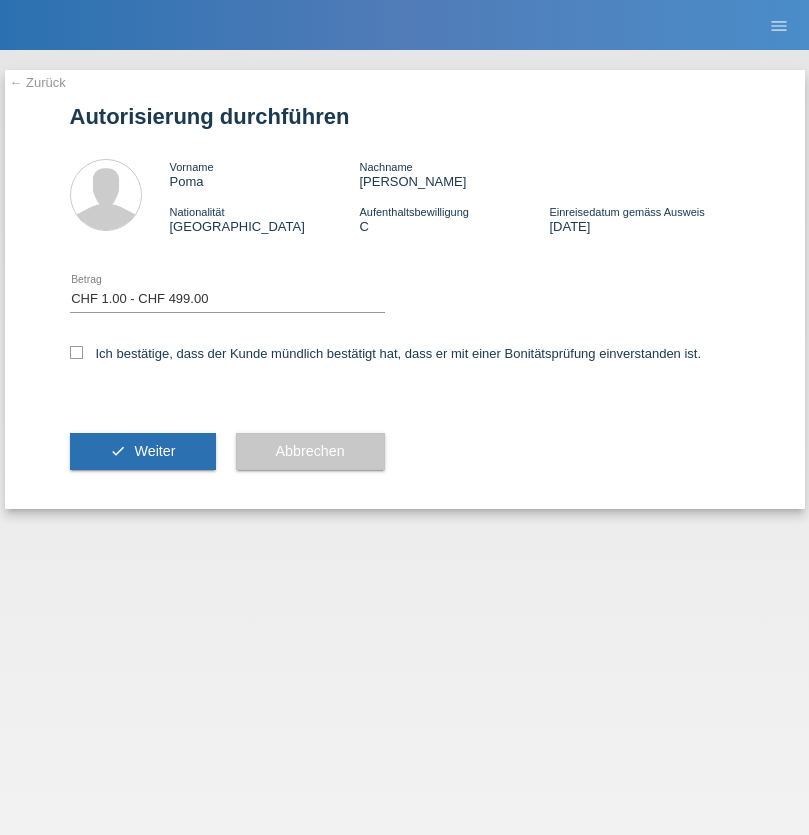 select on "1" 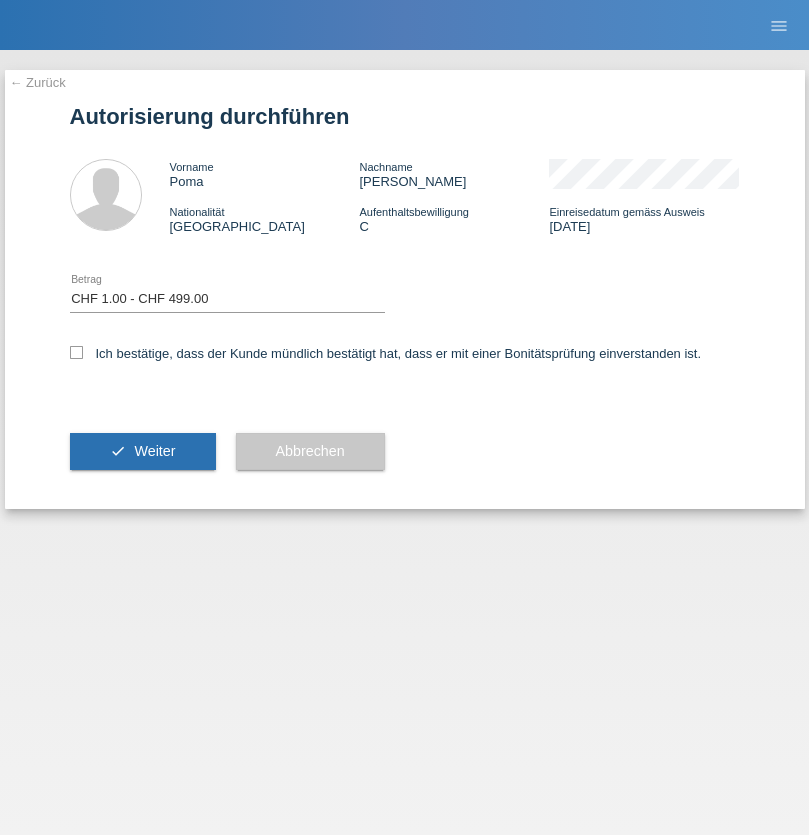checkbox on "true" 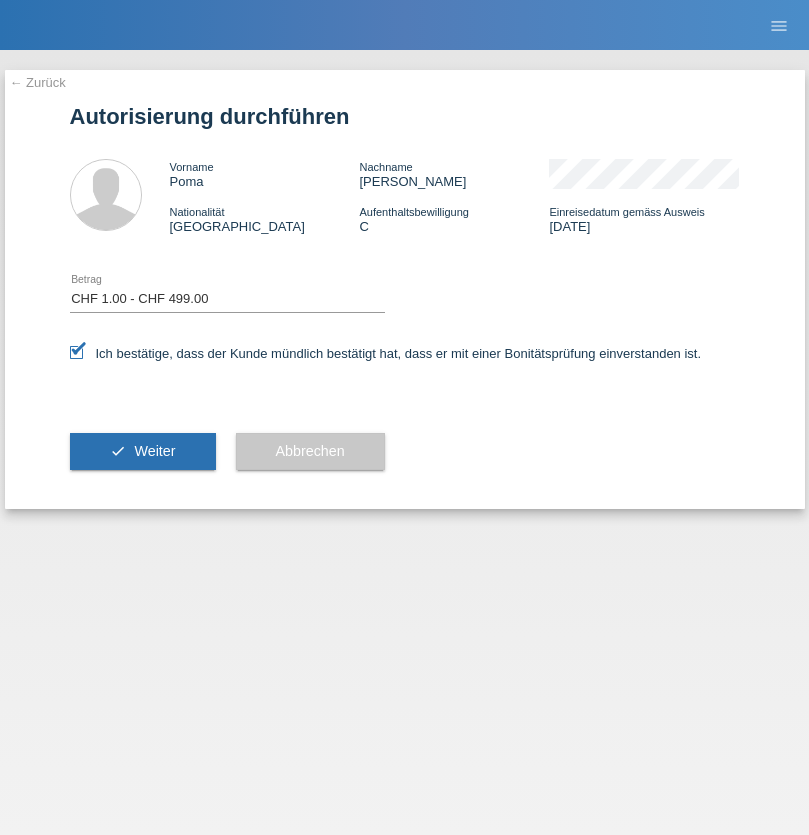 scroll, scrollTop: 0, scrollLeft: 0, axis: both 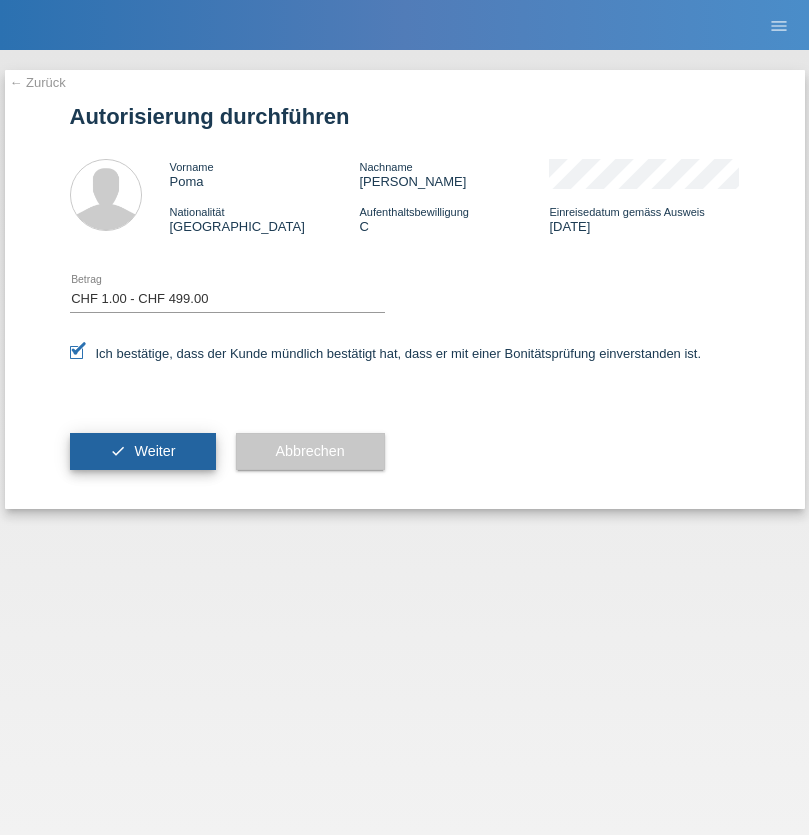 click on "Weiter" at bounding box center (154, 451) 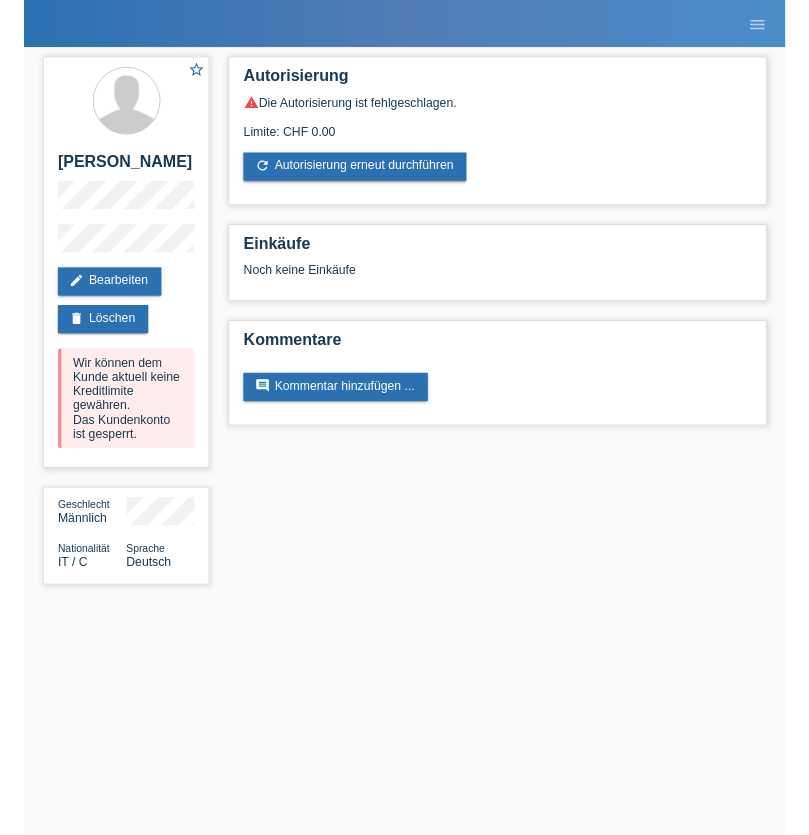 scroll, scrollTop: 0, scrollLeft: 0, axis: both 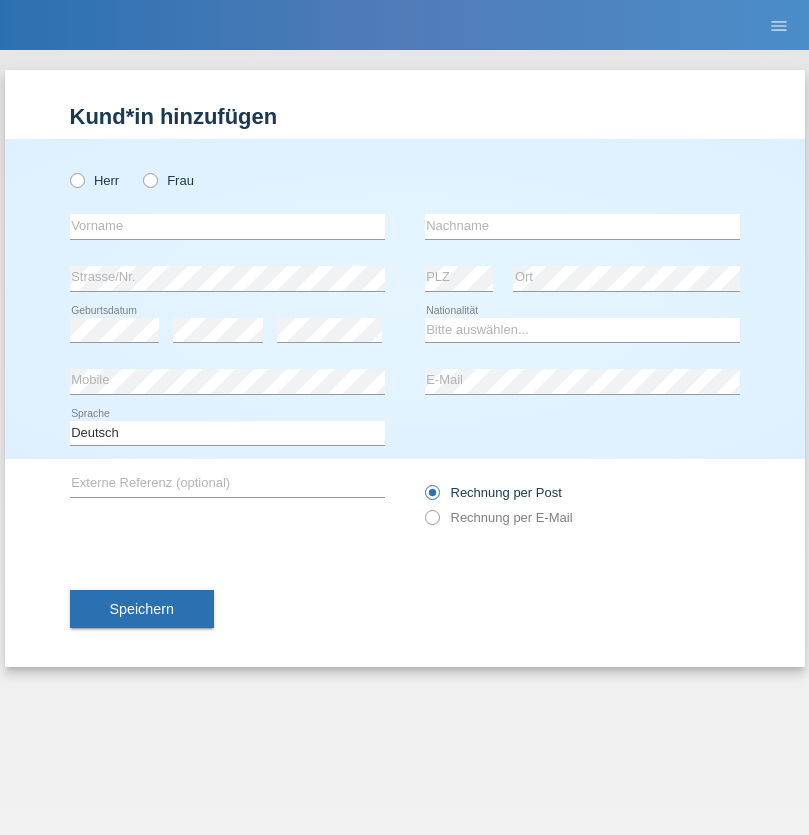 radio on "true" 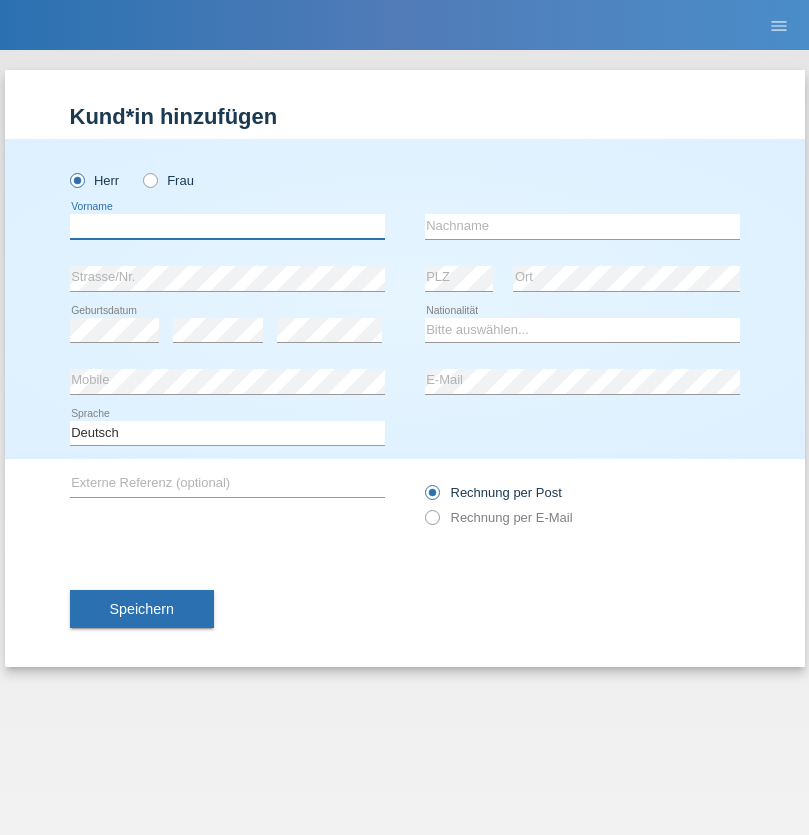 click at bounding box center (227, 226) 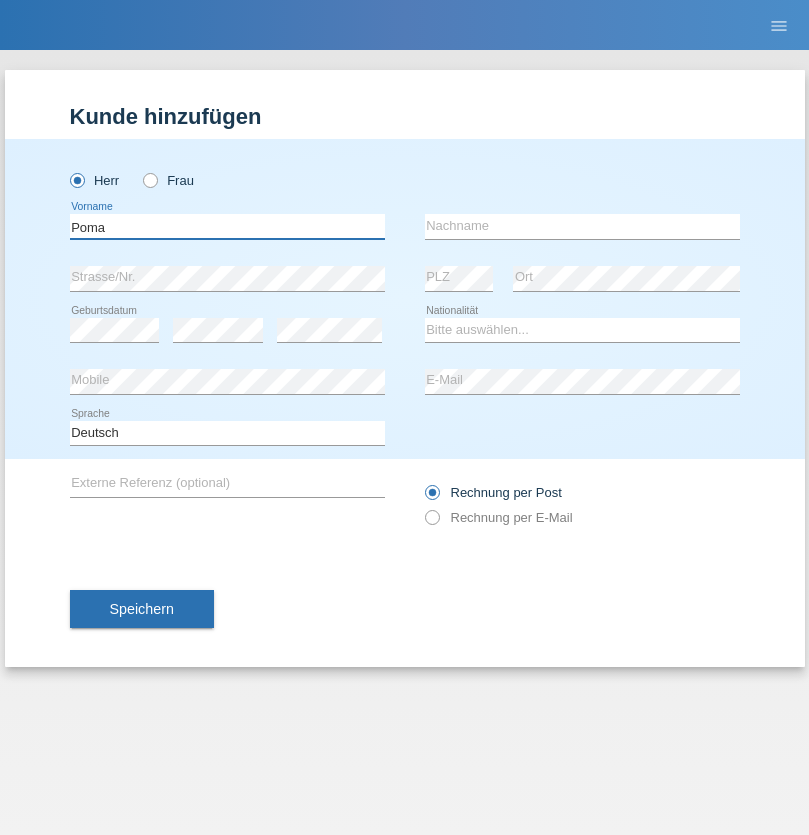 type on "Poma" 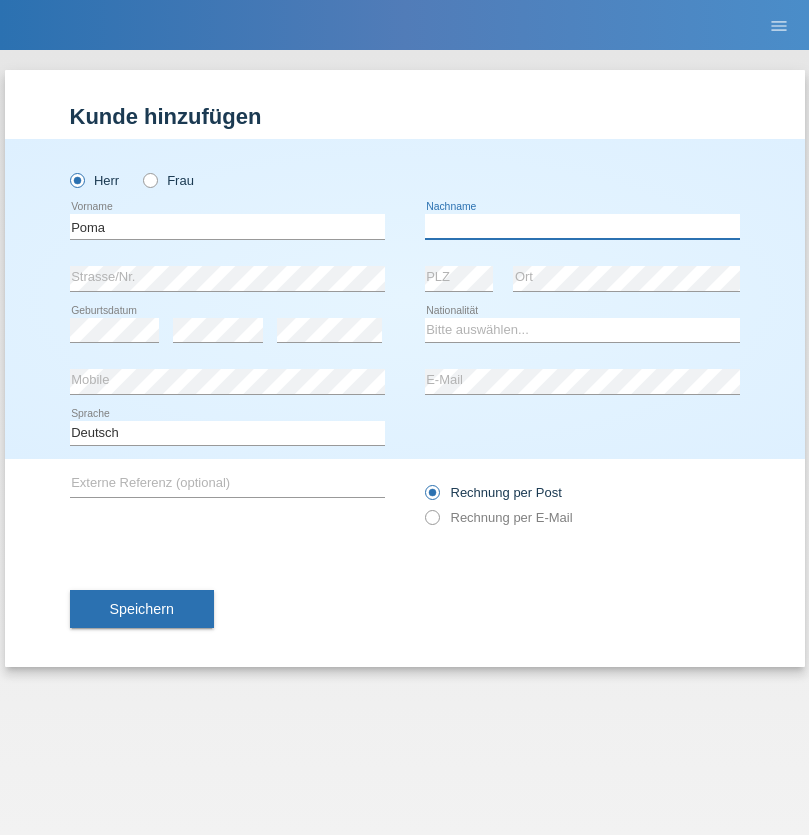 click at bounding box center [582, 226] 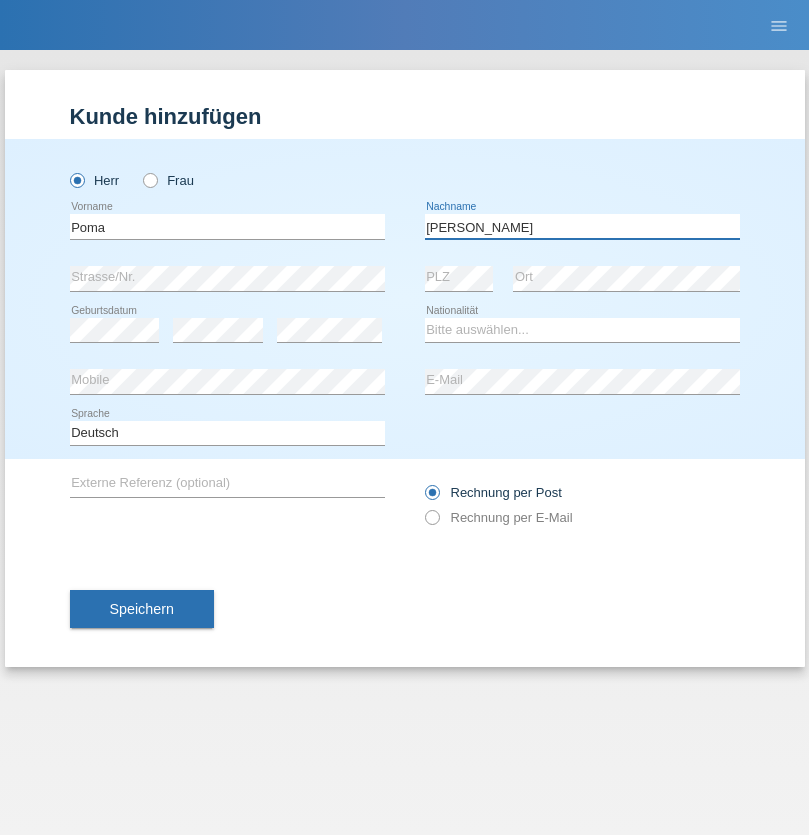 type on "[PERSON_NAME]" 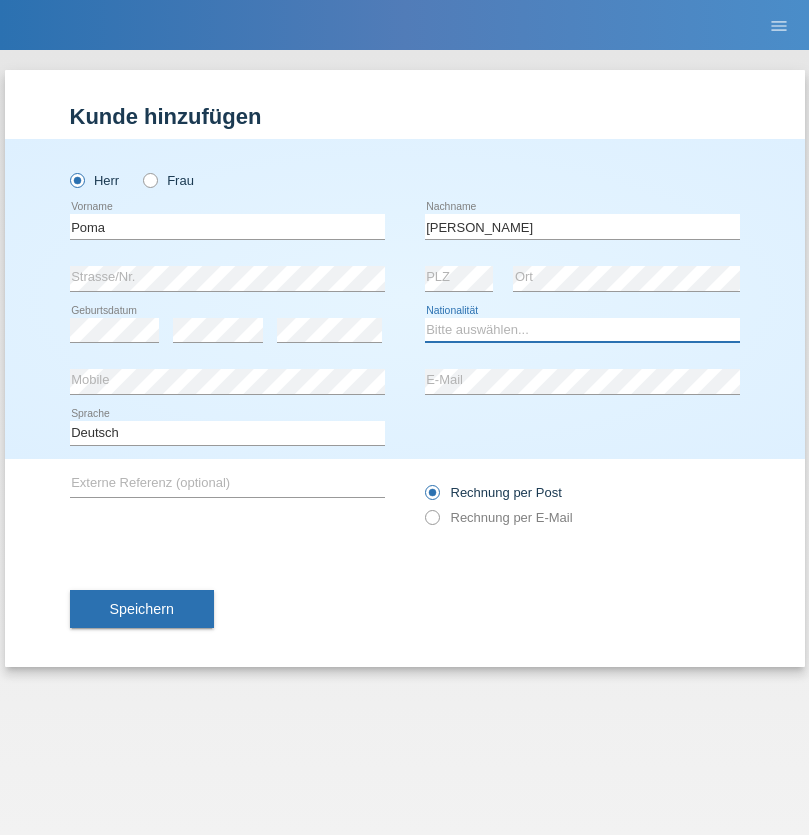select on "IT" 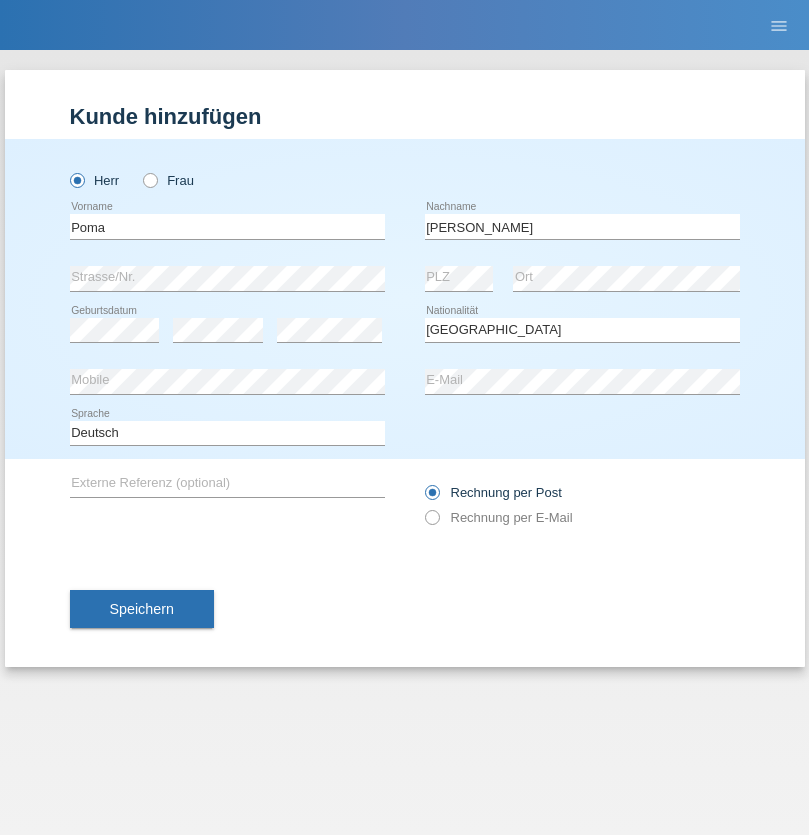 select on "C" 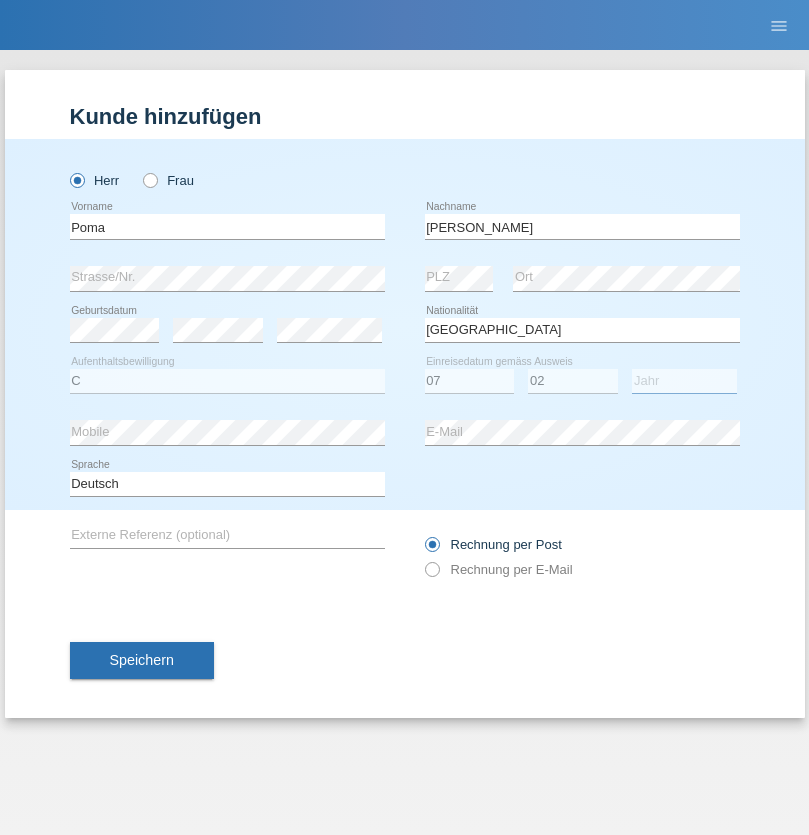 select on "1969" 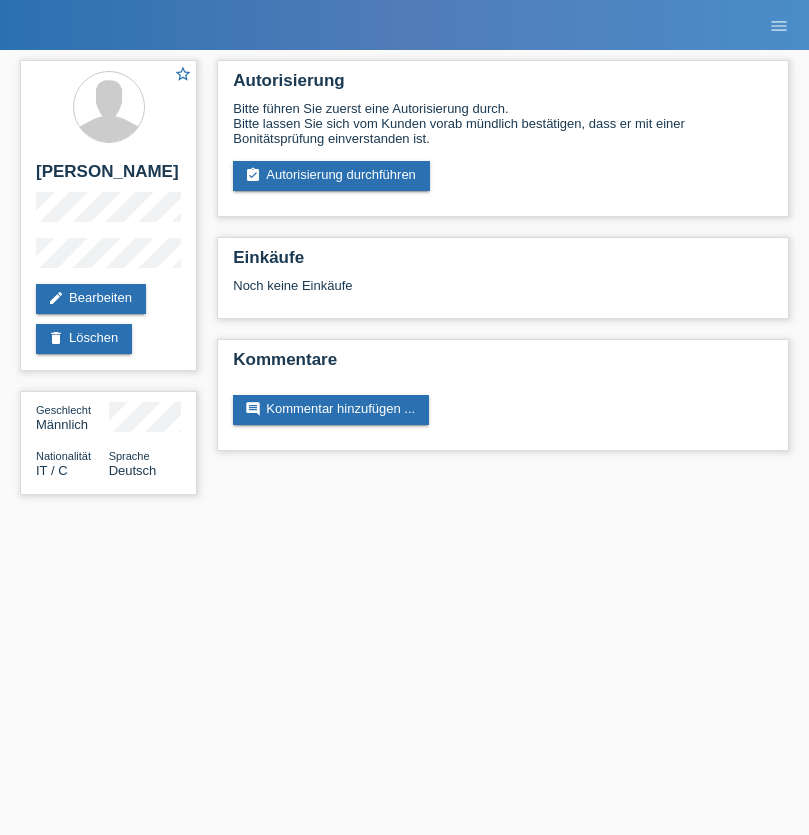 scroll, scrollTop: 0, scrollLeft: 0, axis: both 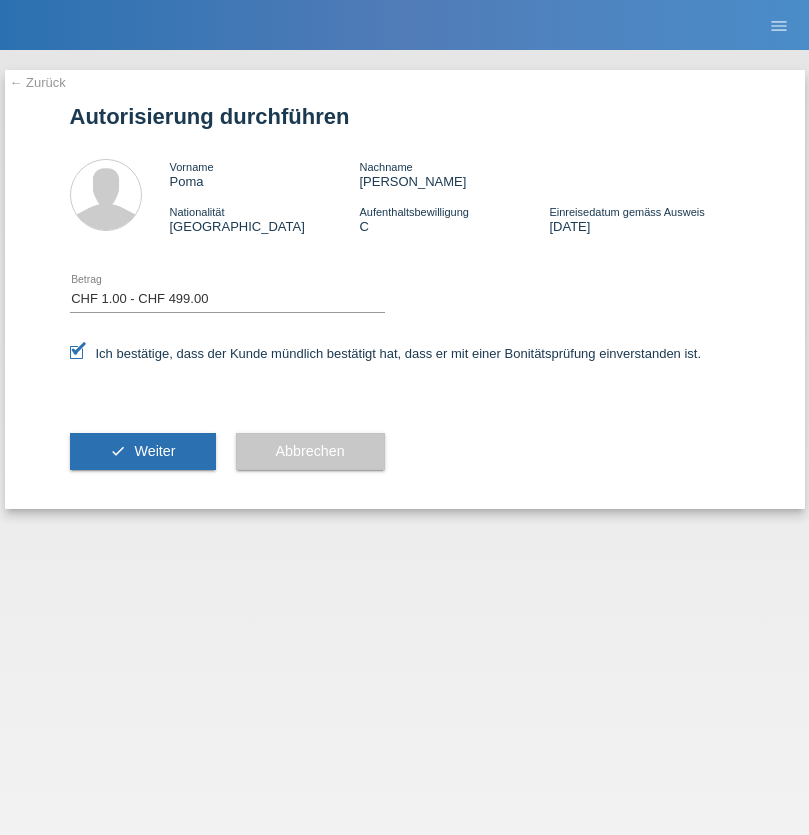 select on "1" 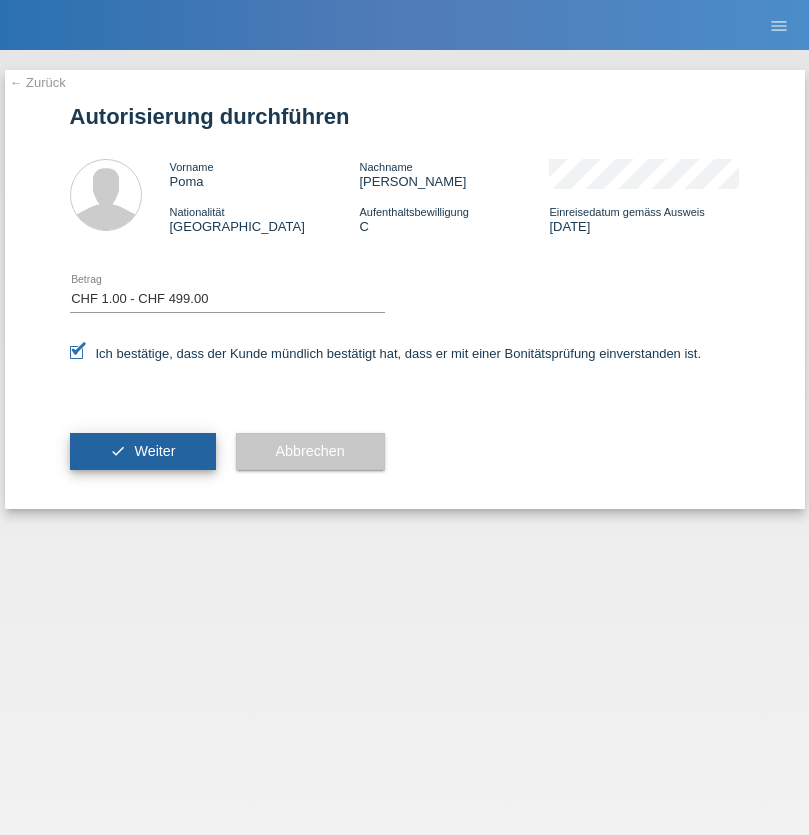 click on "Weiter" at bounding box center (154, 451) 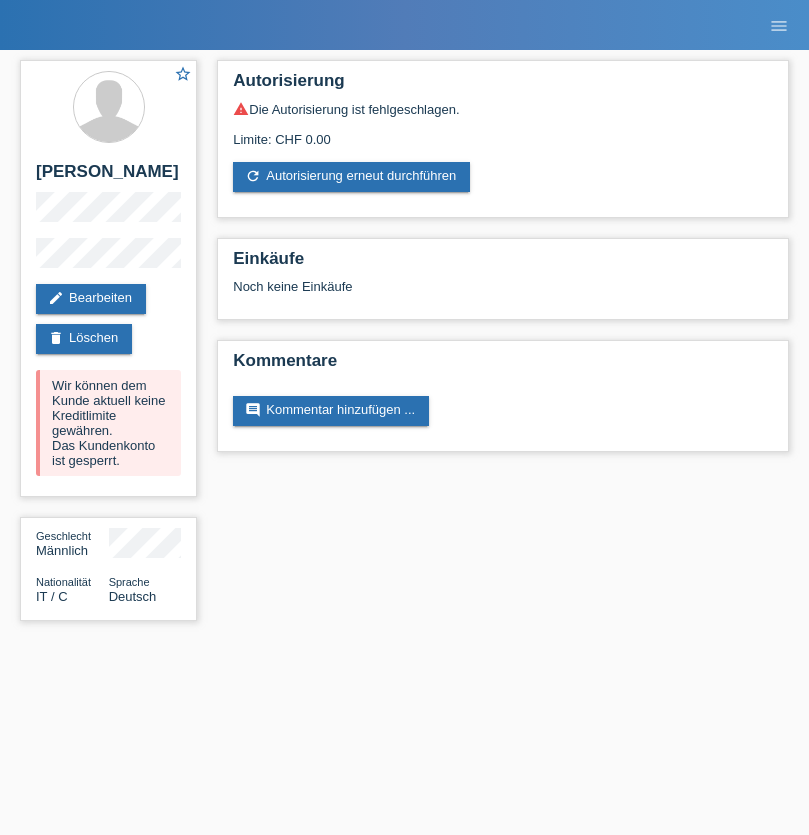 scroll, scrollTop: 0, scrollLeft: 0, axis: both 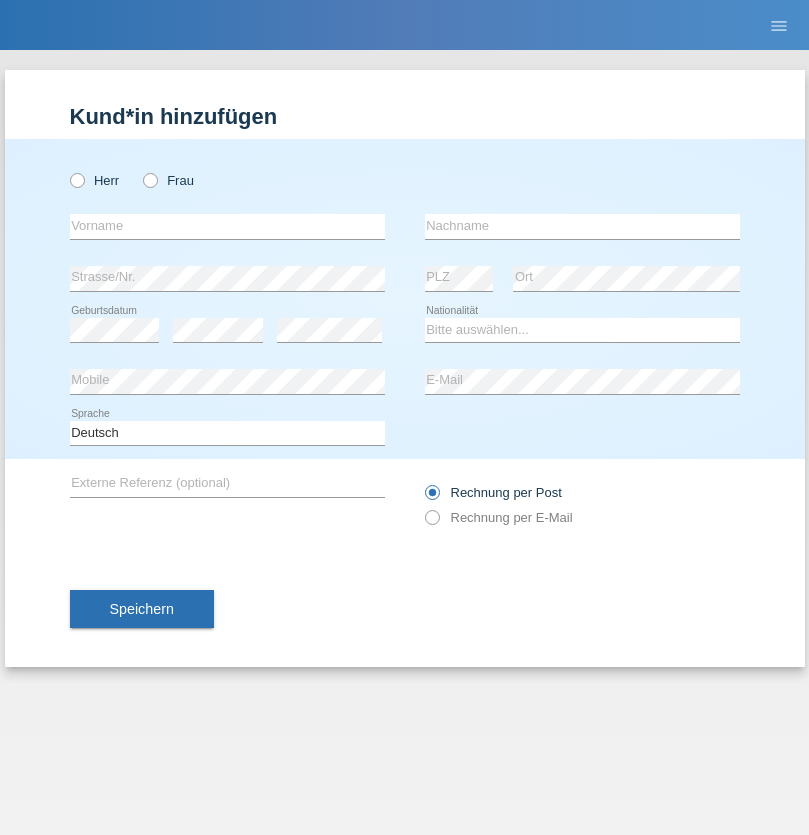 radio on "true" 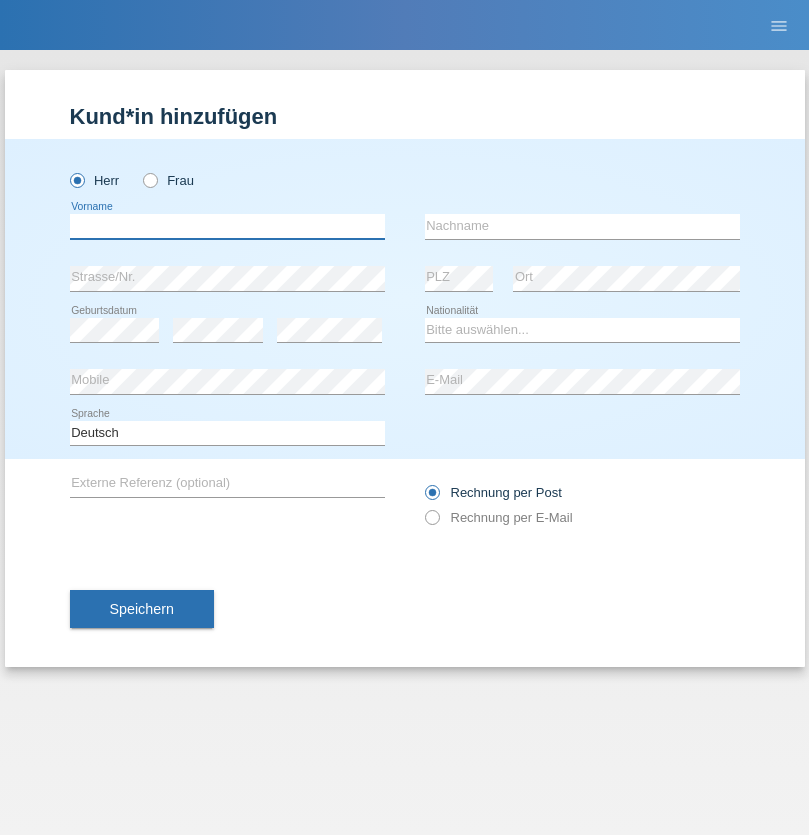click at bounding box center [227, 226] 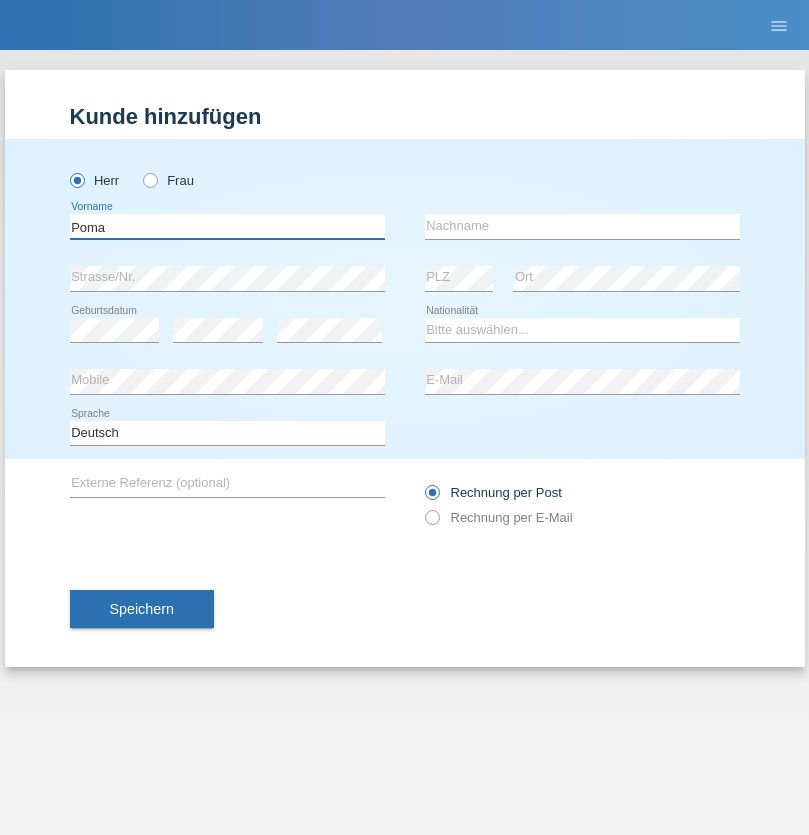 type on "Poma" 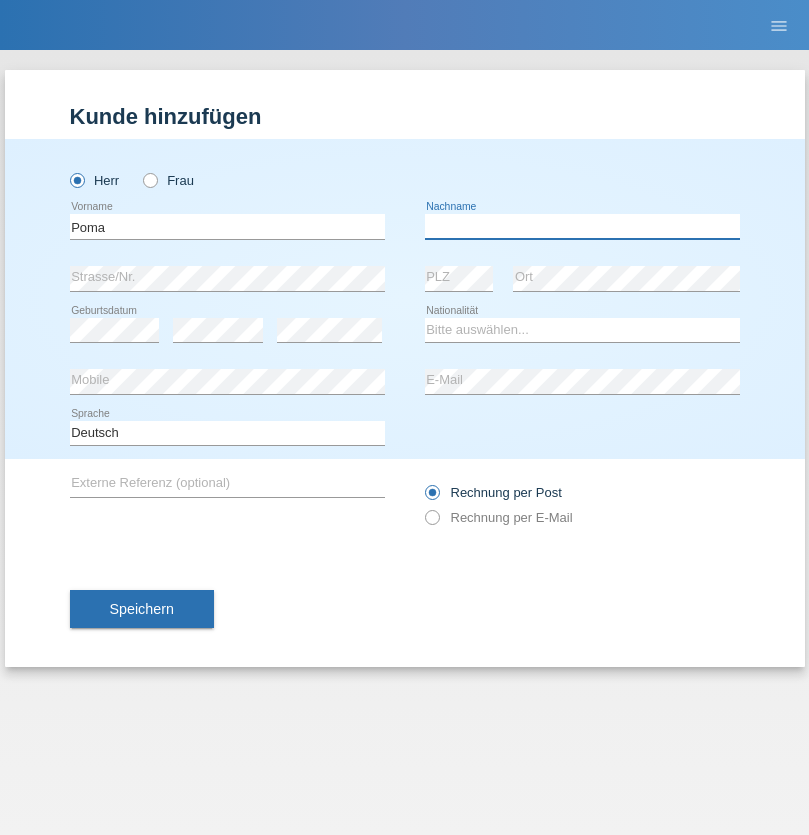 click at bounding box center [582, 226] 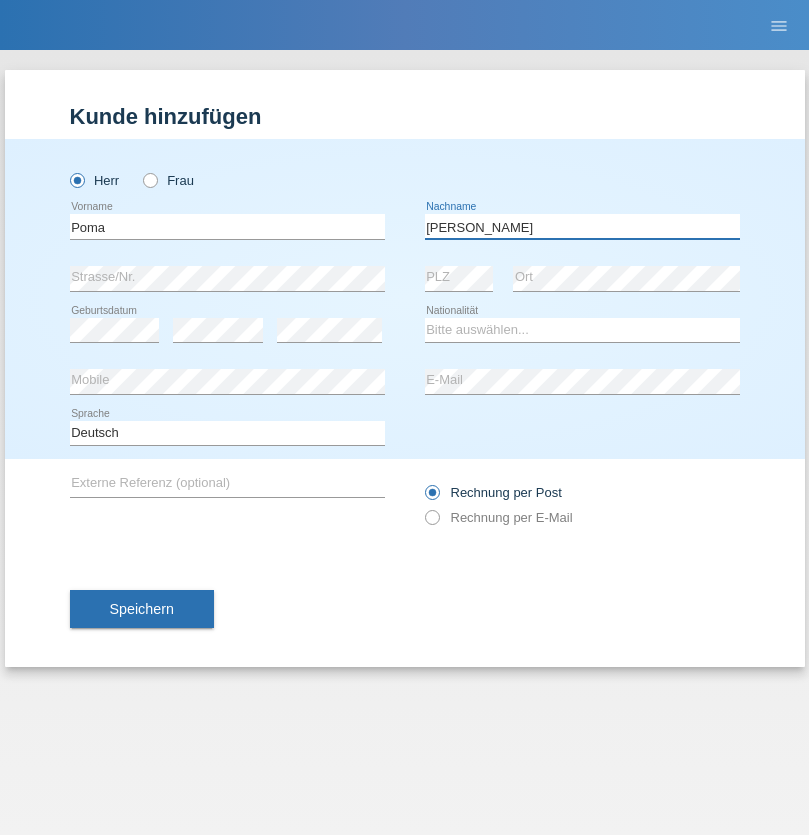 type on "[PERSON_NAME]" 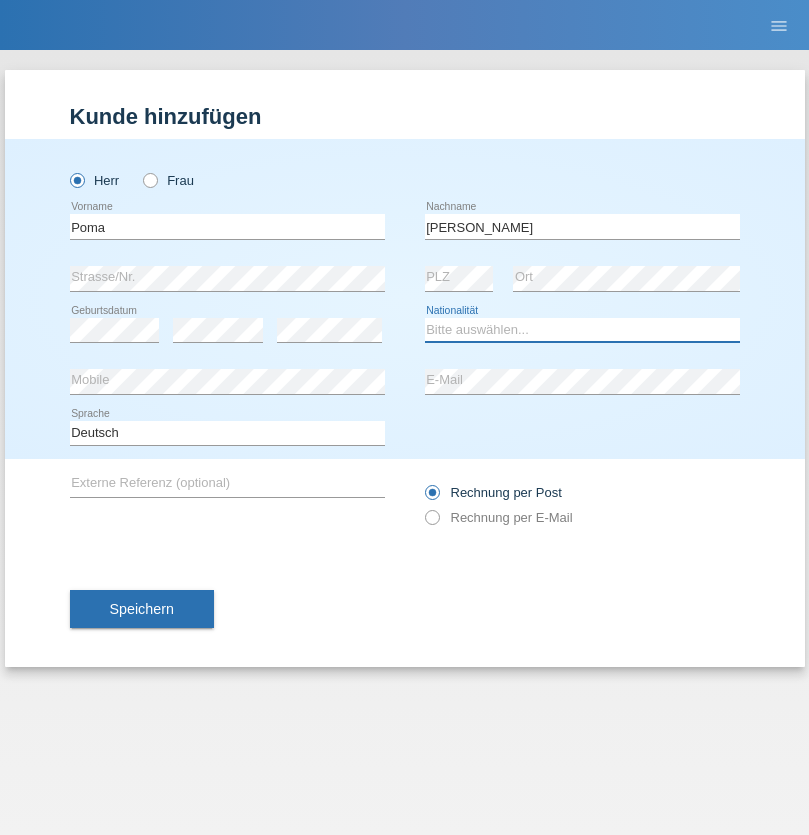 select on "IT" 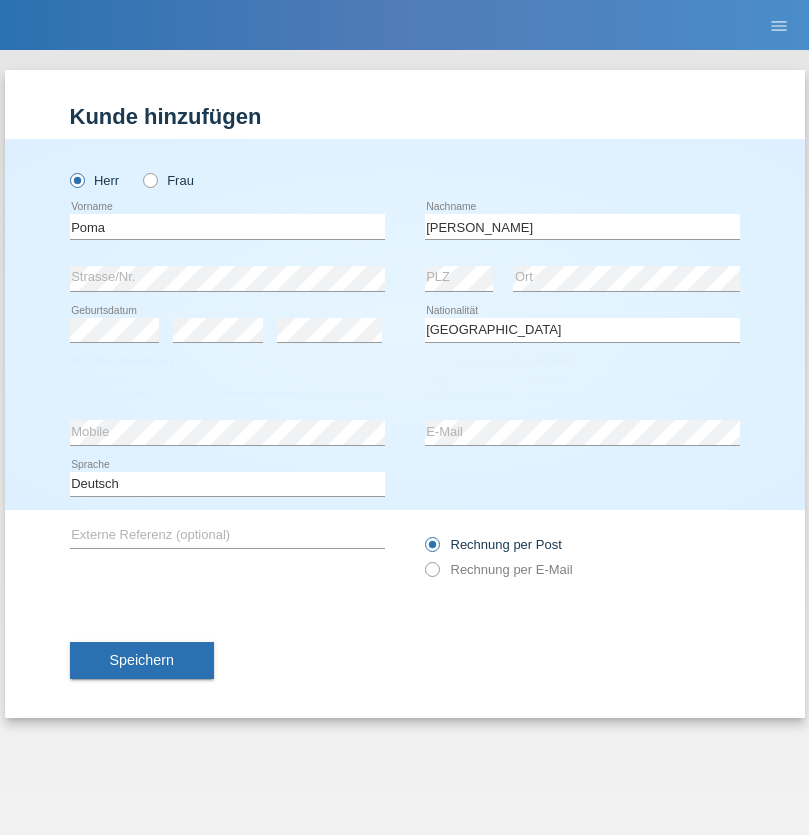 select on "C" 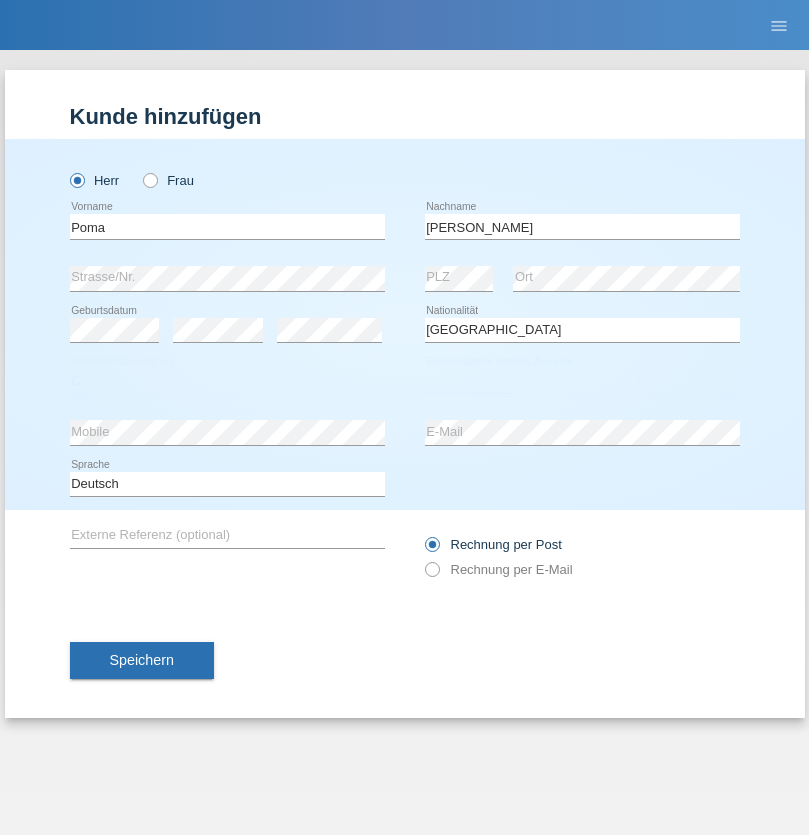 select on "07" 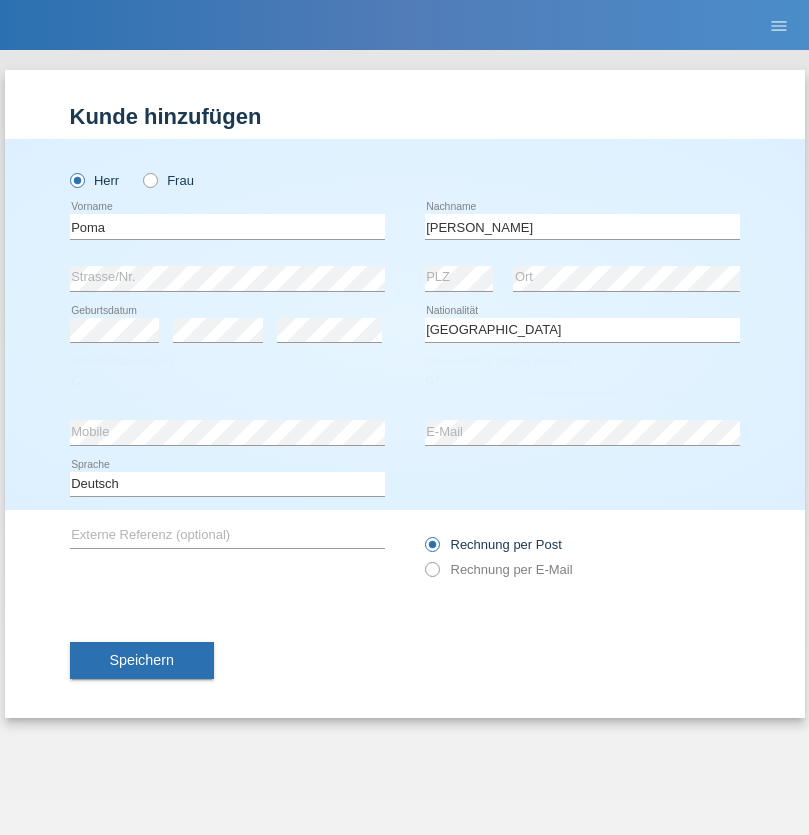 select on "02" 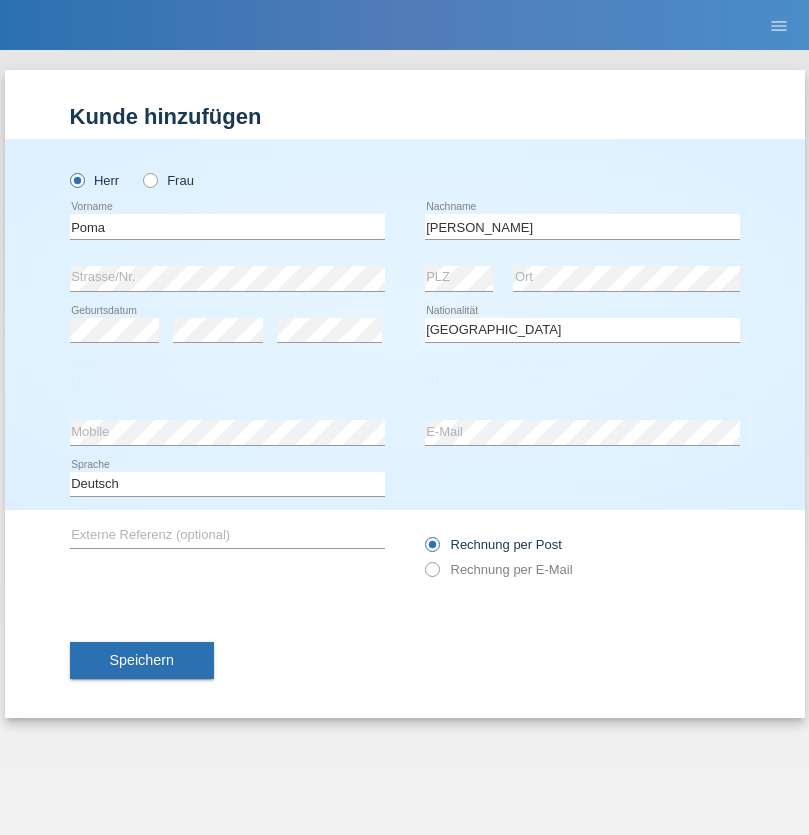 select on "1969" 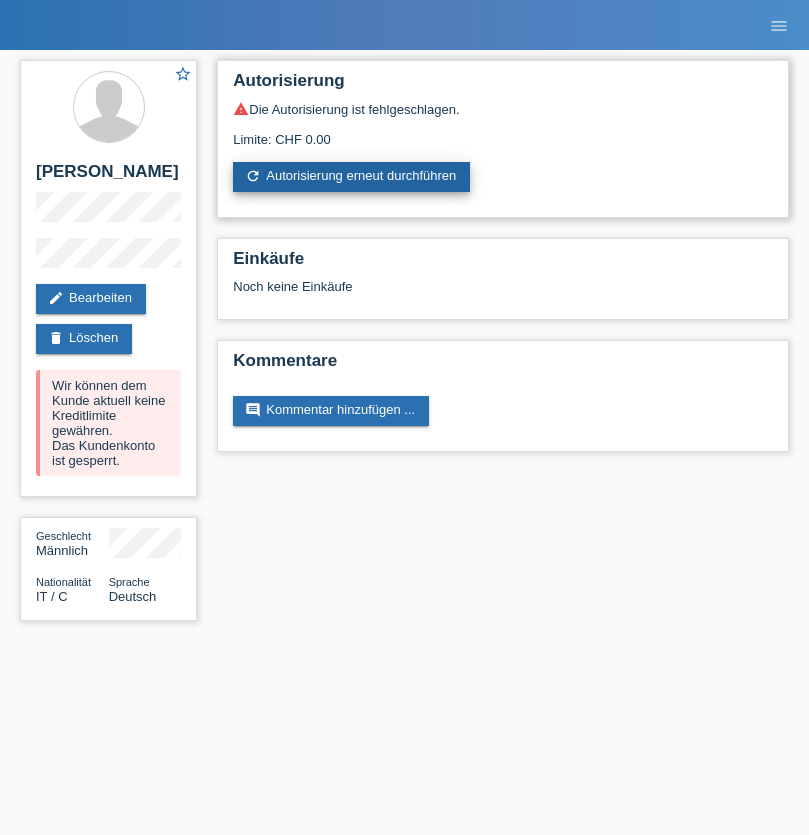 click on "refresh  Autorisierung erneut durchführen" at bounding box center (351, 177) 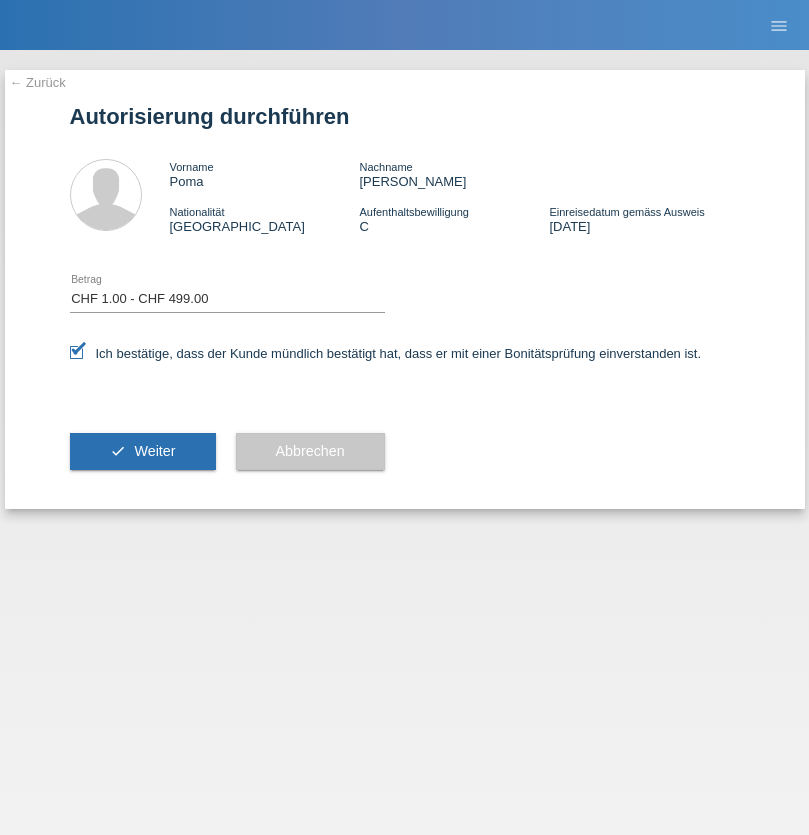 select on "1" 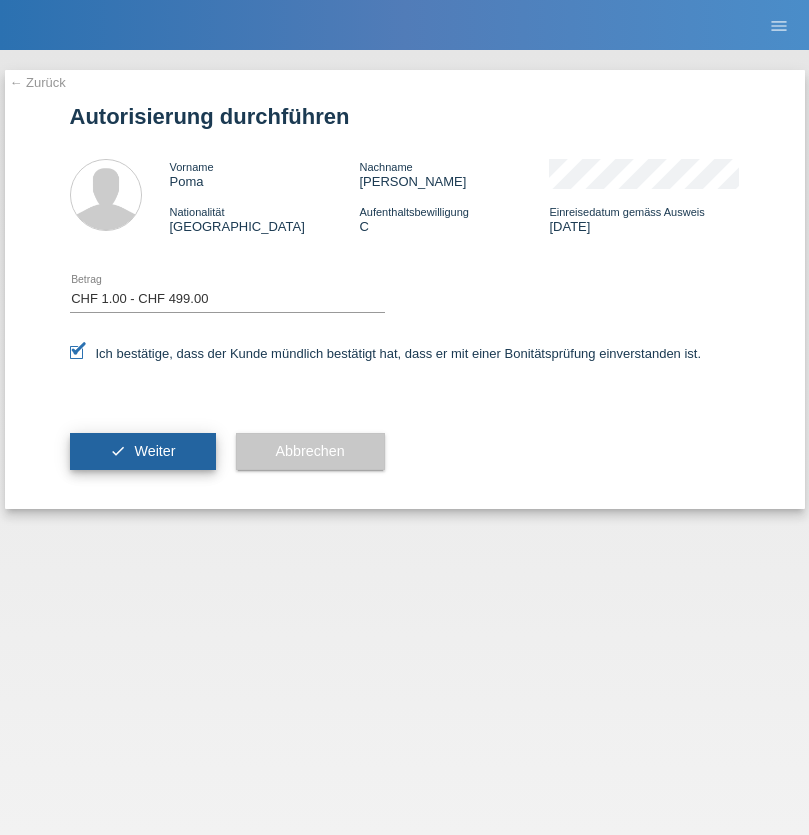 click on "Weiter" at bounding box center [154, 451] 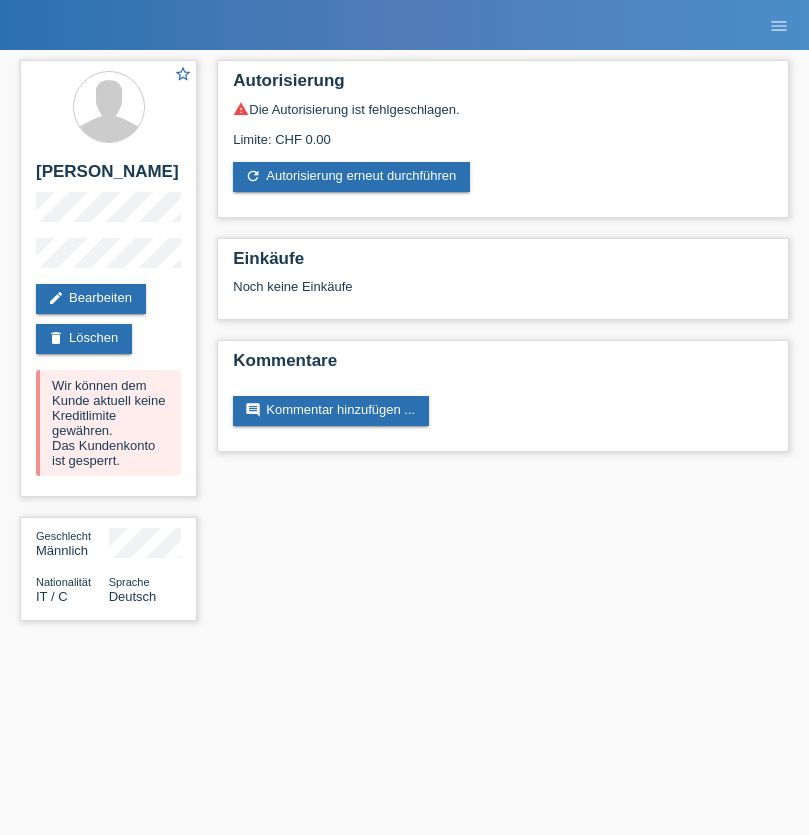 scroll, scrollTop: 0, scrollLeft: 0, axis: both 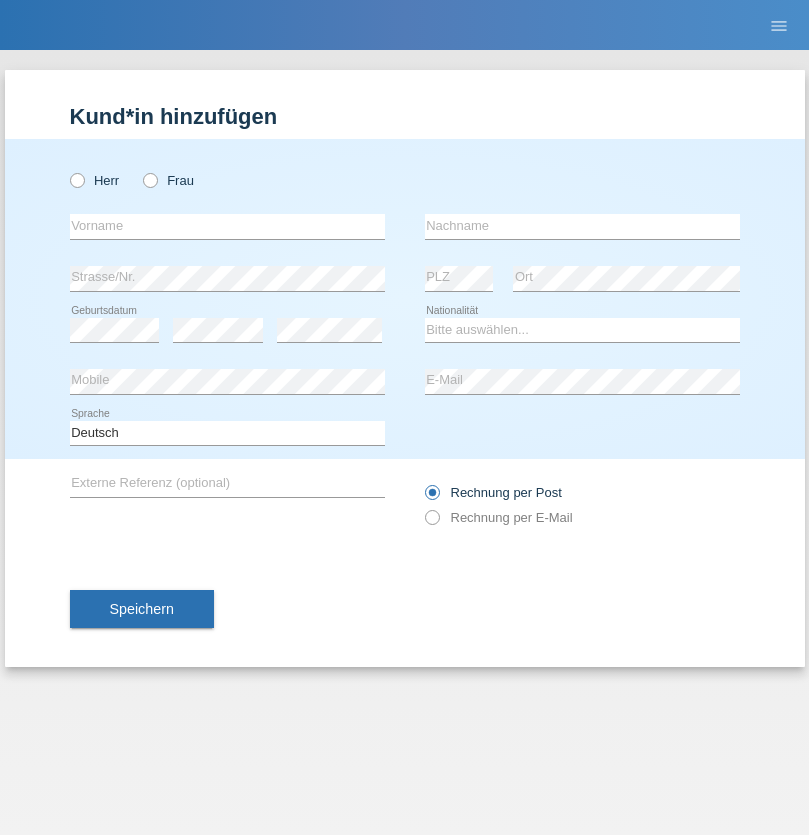 radio on "true" 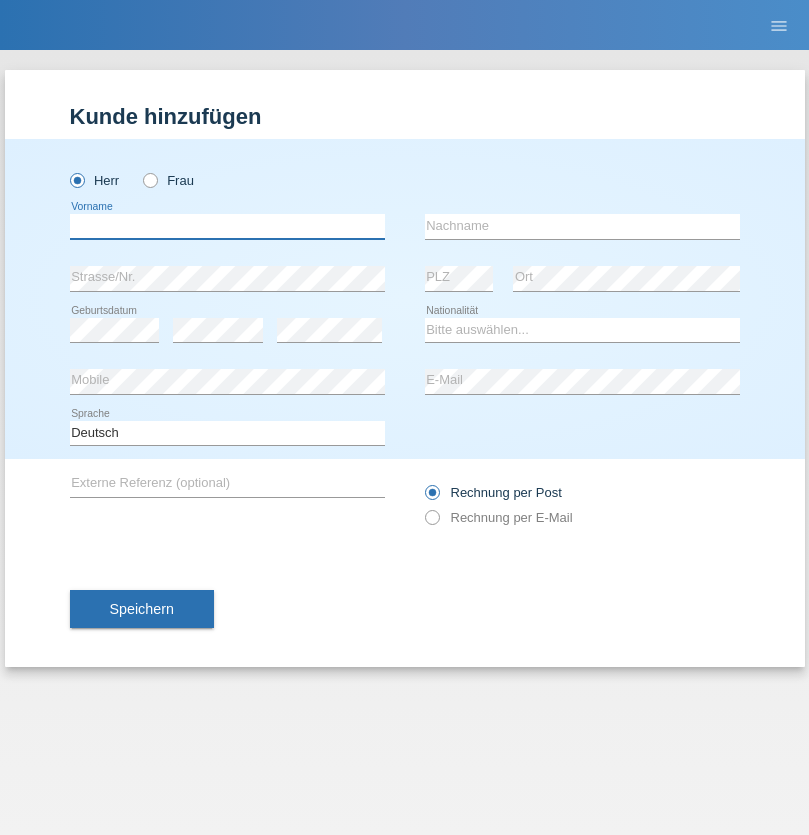 click at bounding box center [227, 226] 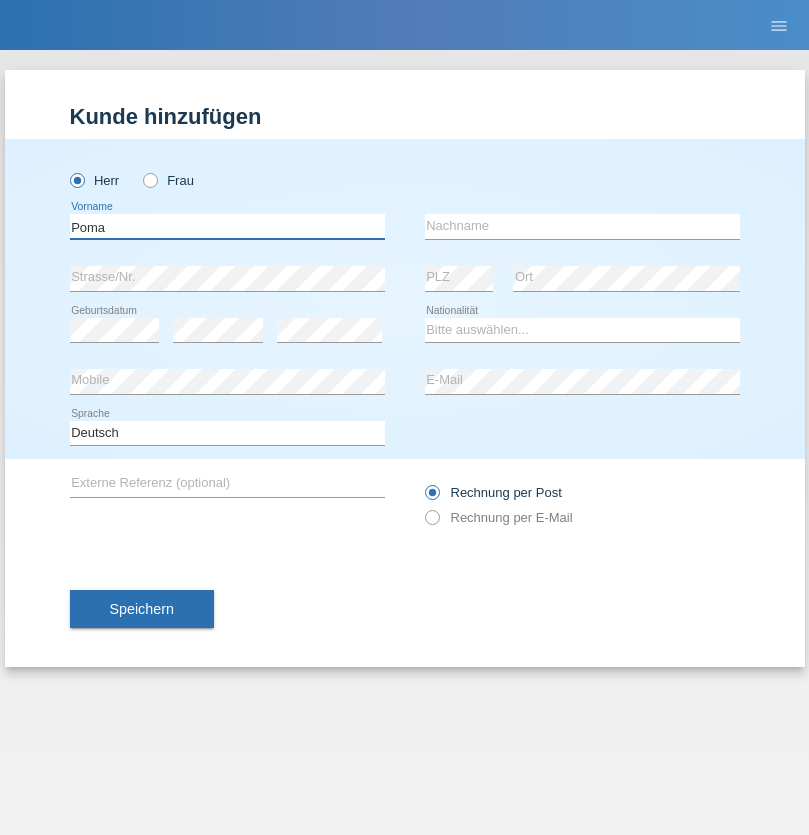 type on "Poma" 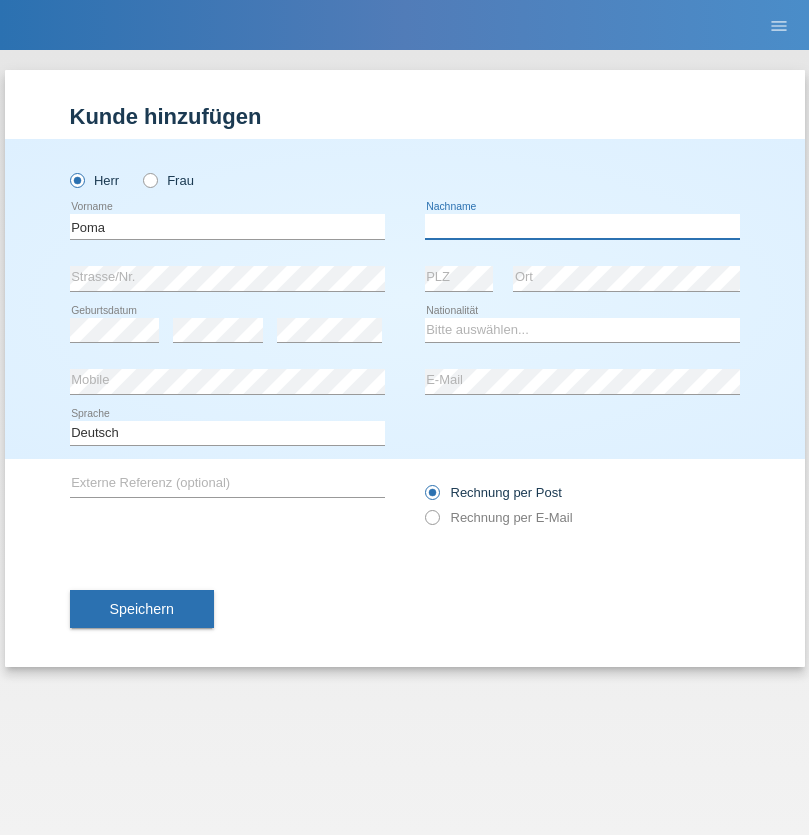 click at bounding box center (582, 226) 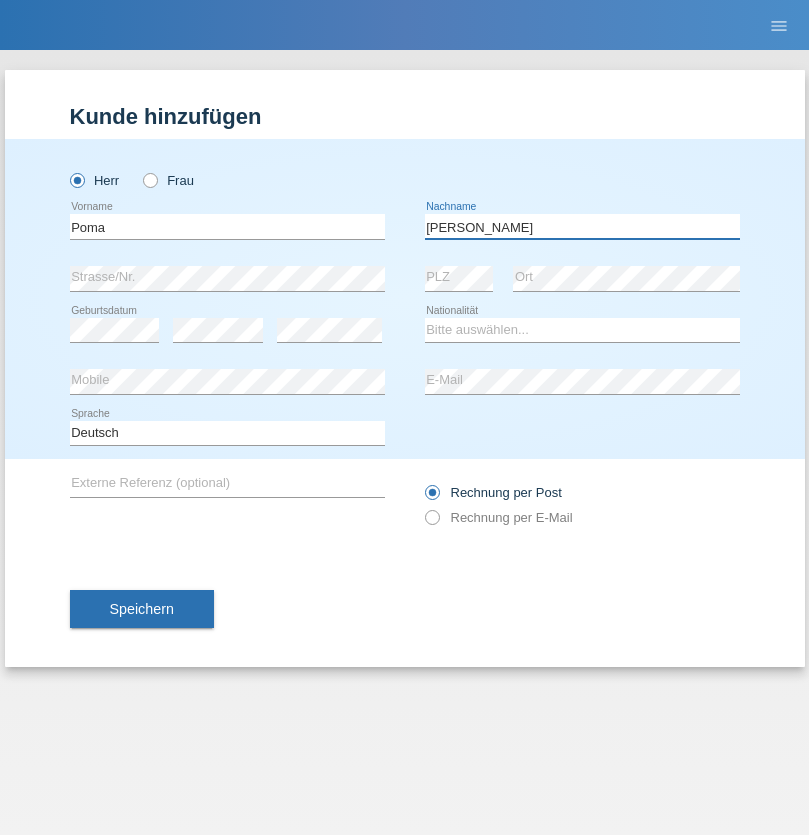 type on "[PERSON_NAME]" 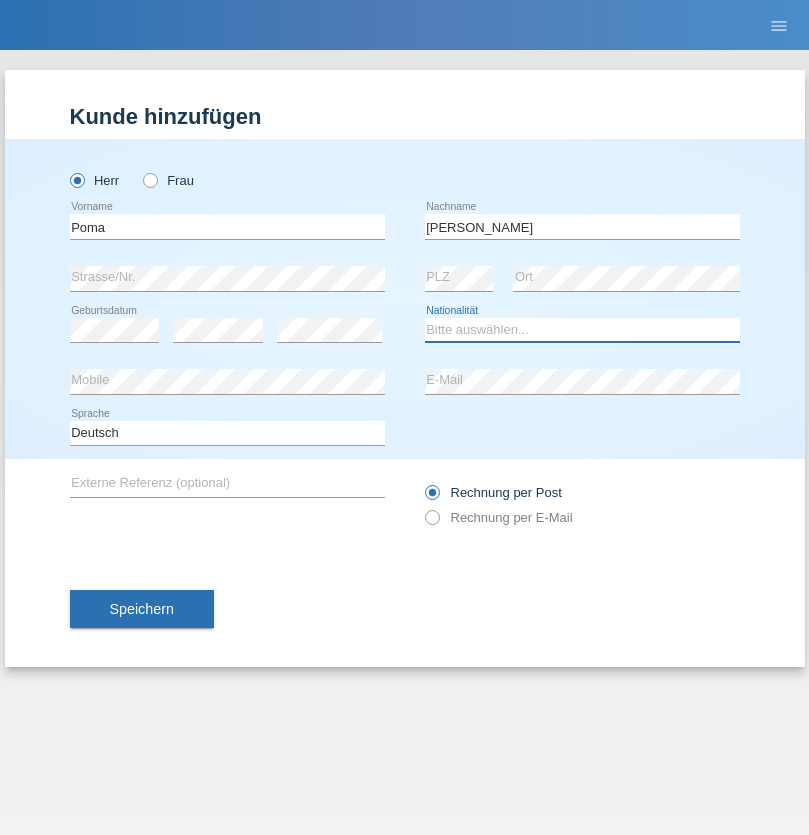 select on "CH" 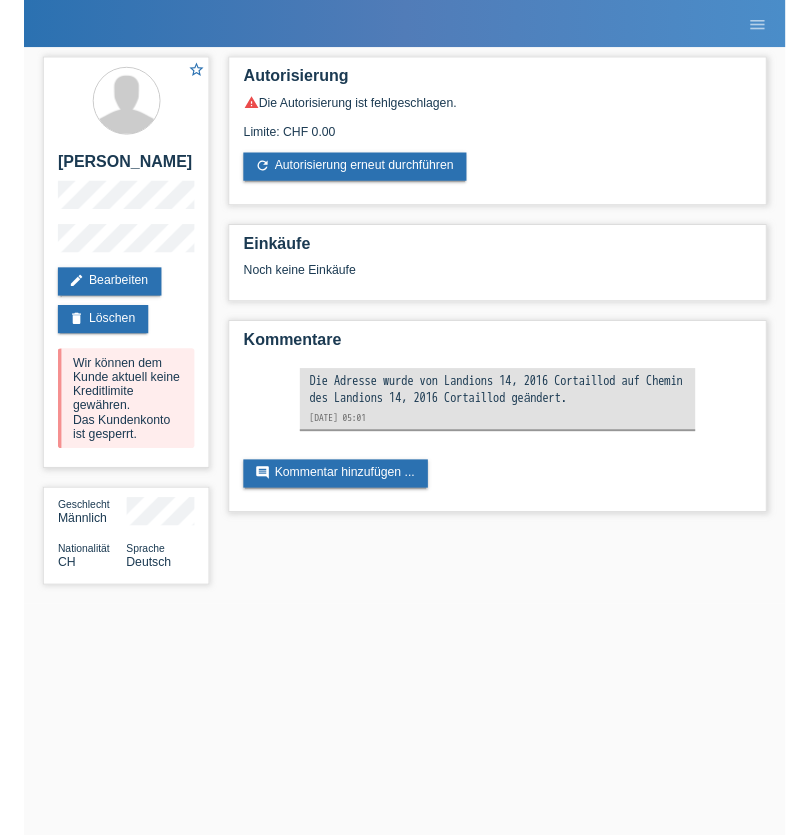 scroll, scrollTop: 0, scrollLeft: 0, axis: both 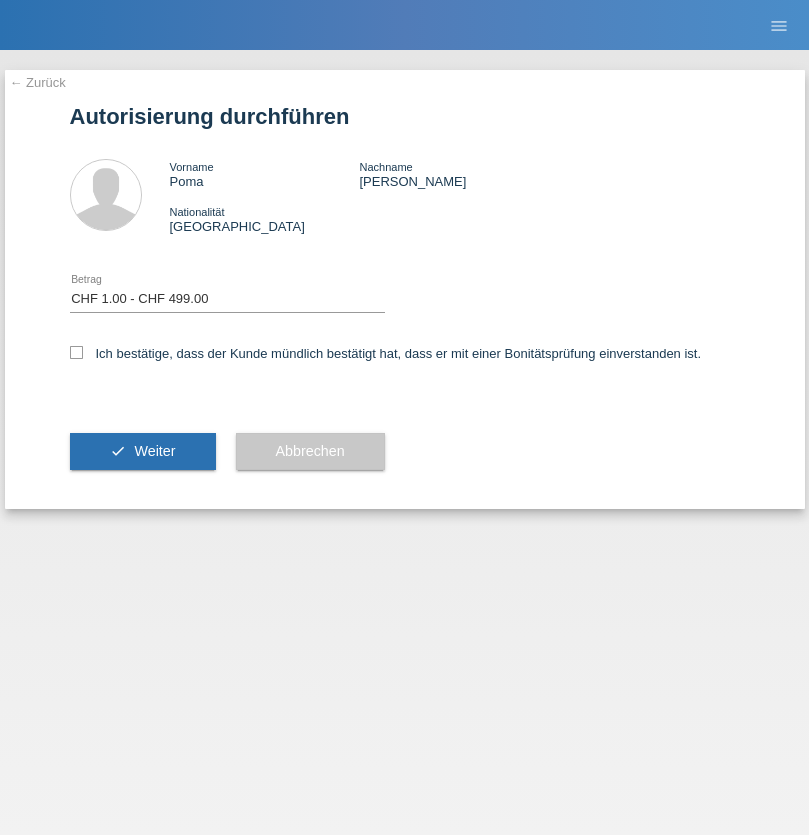 select on "1" 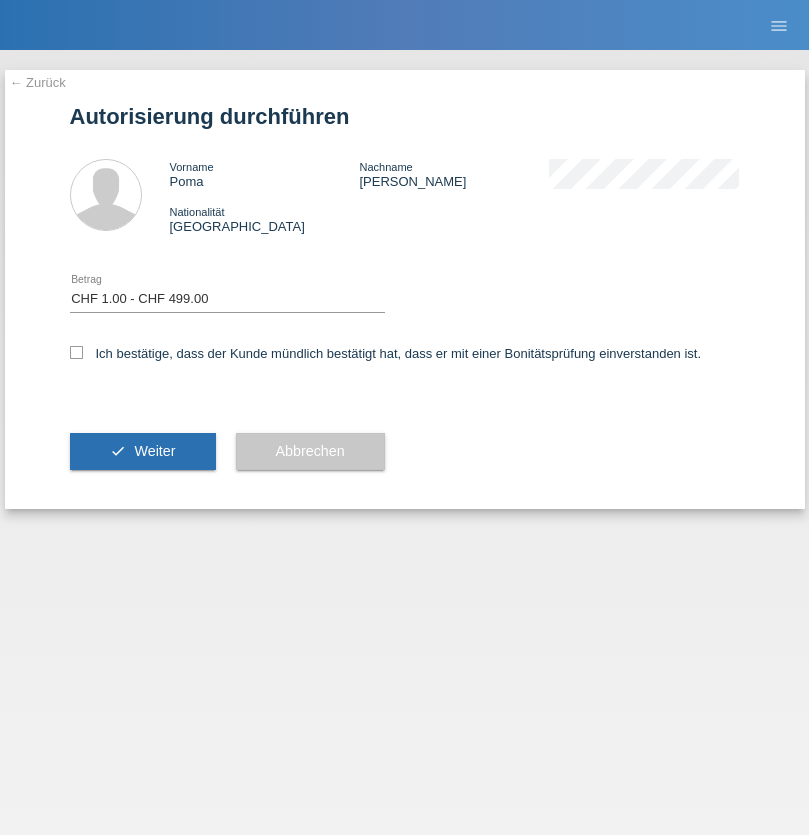 checkbox on "true" 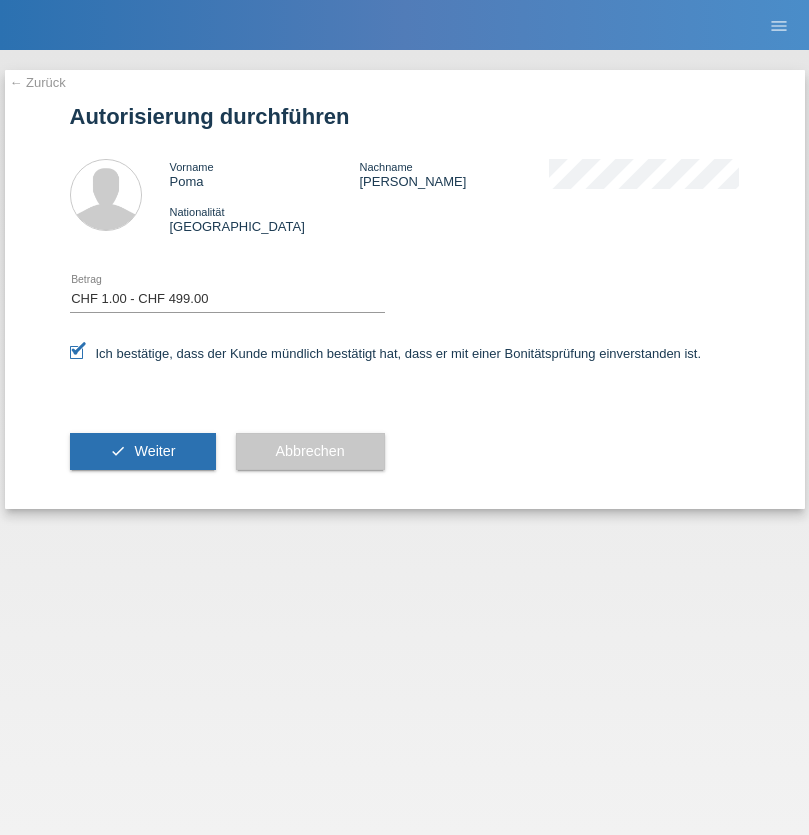 scroll, scrollTop: 0, scrollLeft: 0, axis: both 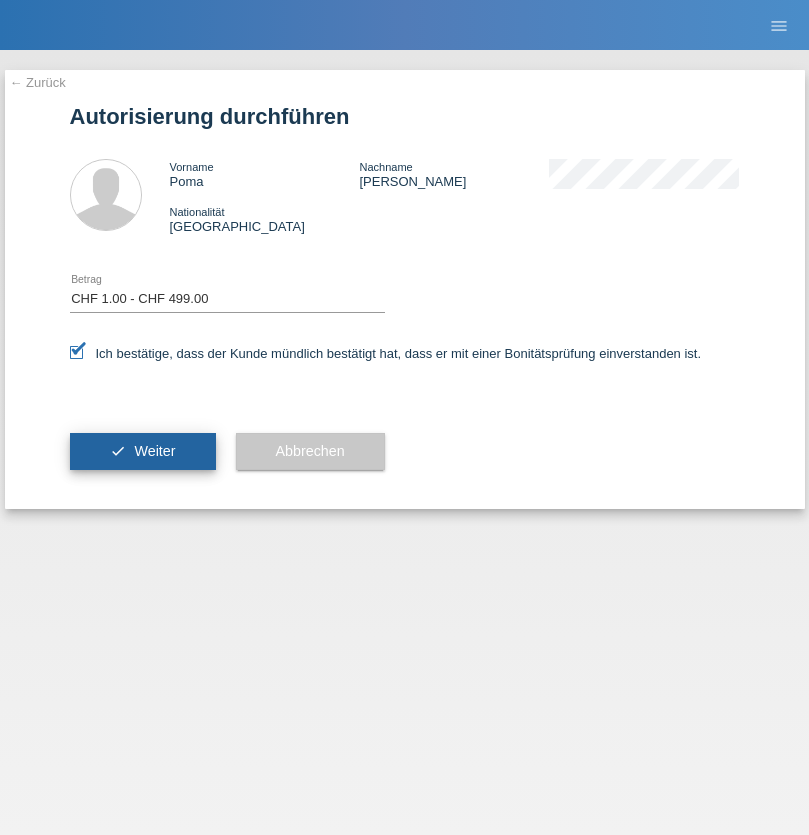 click on "Weiter" at bounding box center [154, 451] 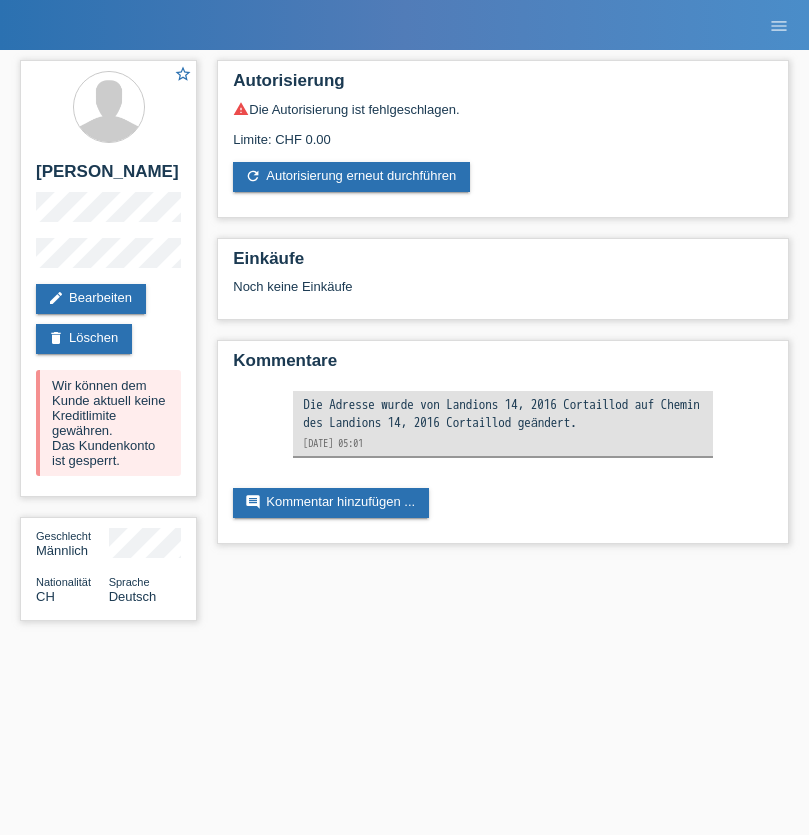 scroll, scrollTop: 0, scrollLeft: 0, axis: both 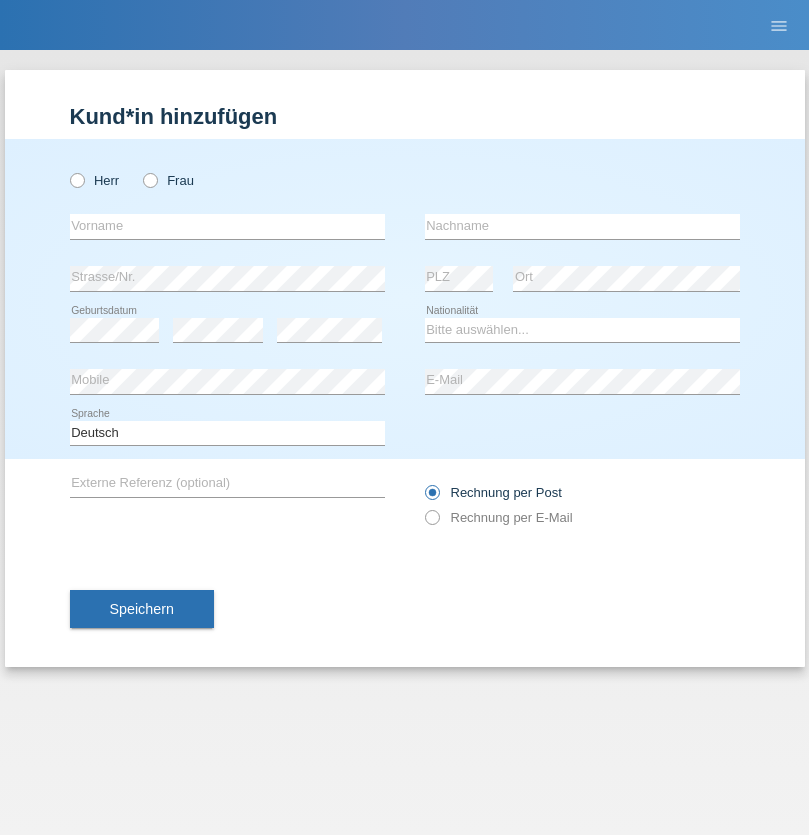 radio on "true" 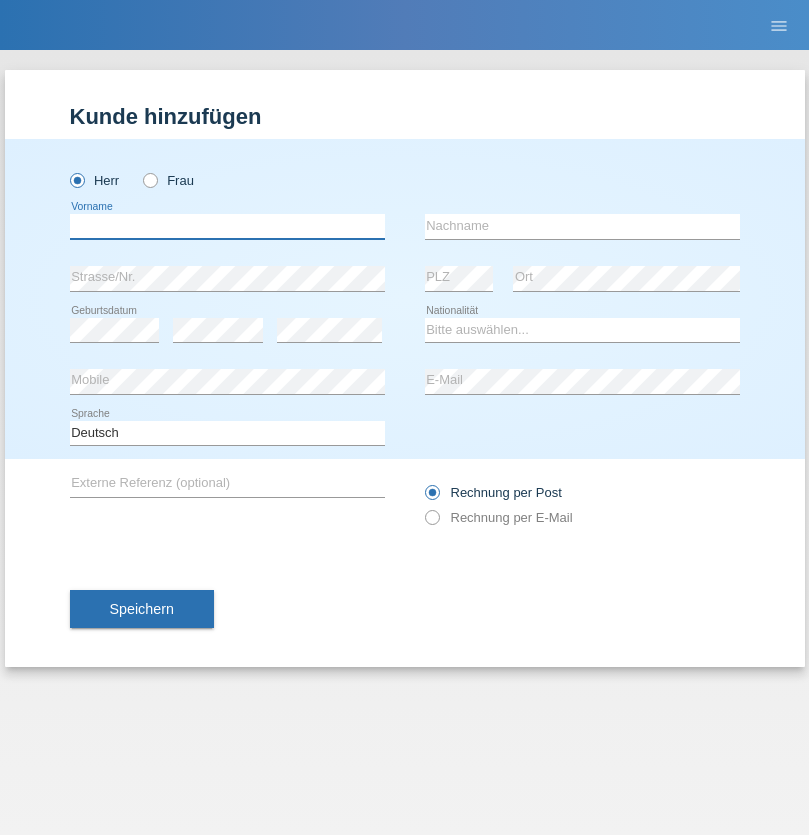 click at bounding box center (227, 226) 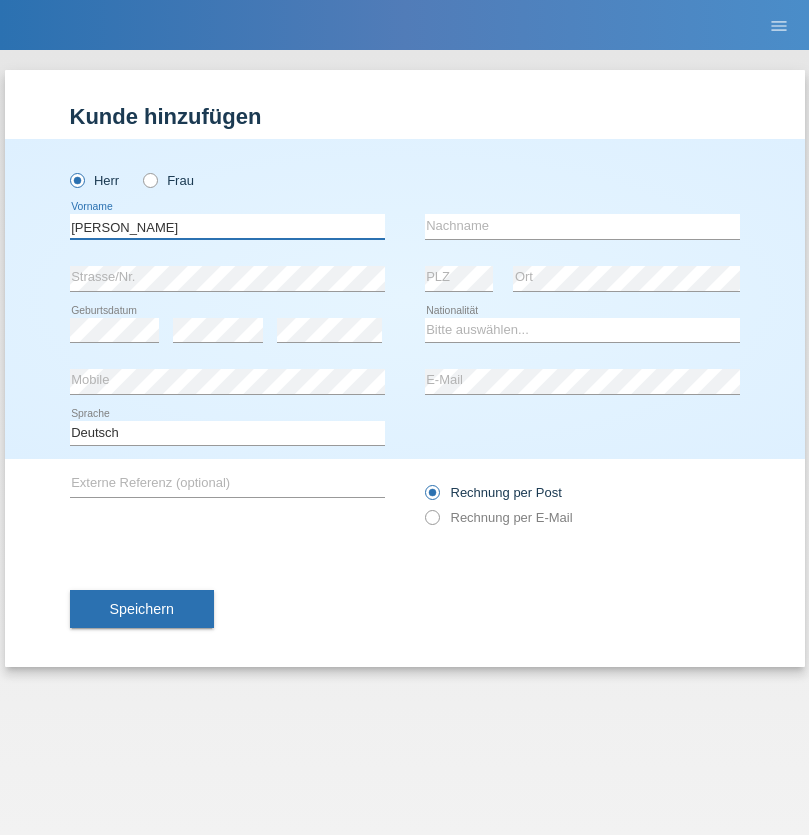 type on "Thomas Fabian" 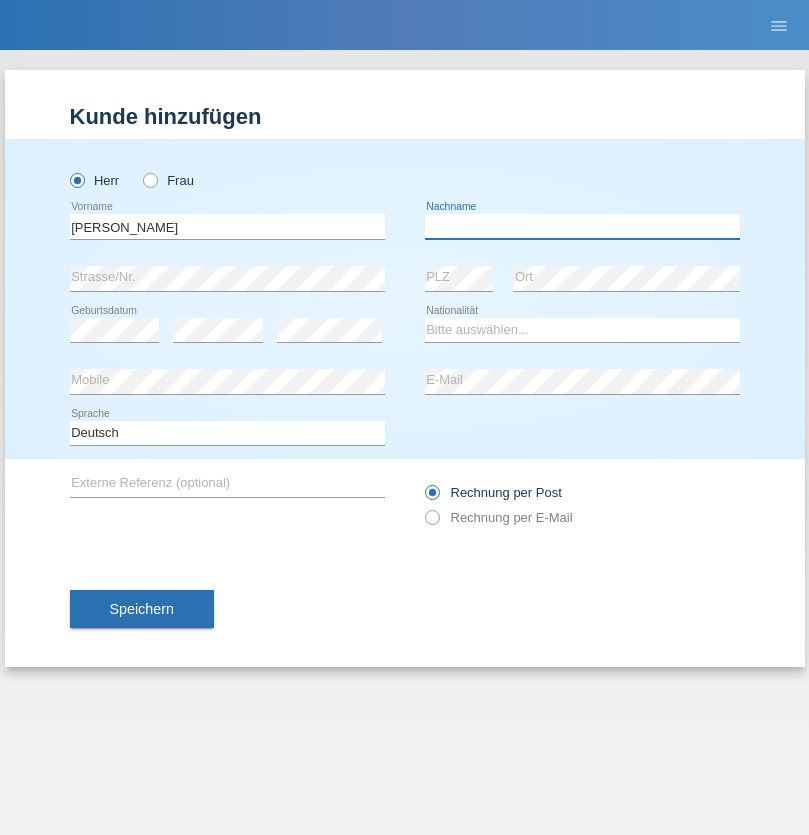 click at bounding box center [582, 226] 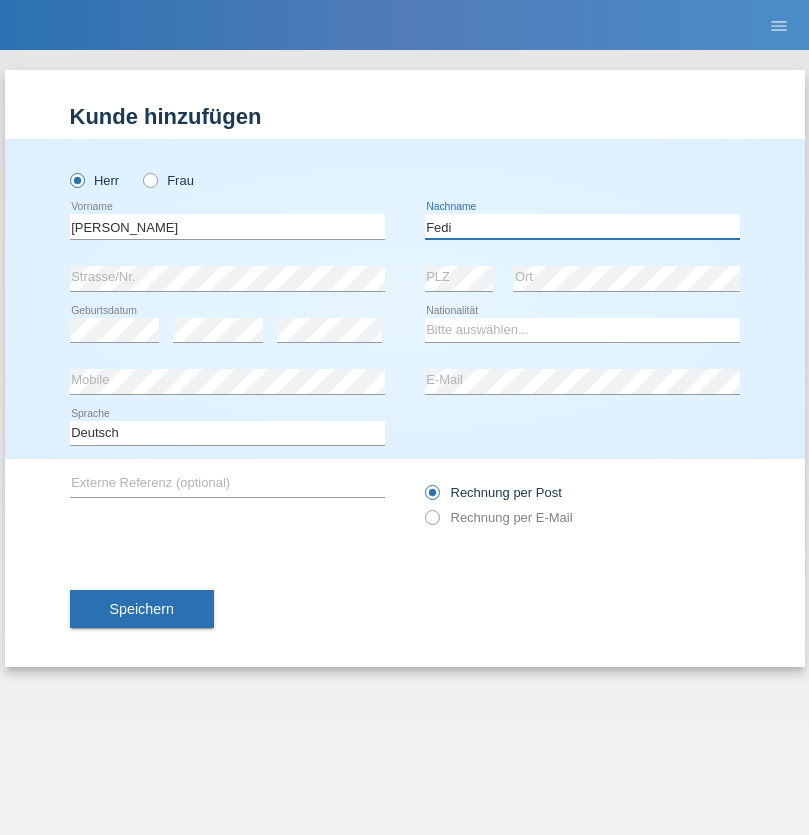 type on "Fedi" 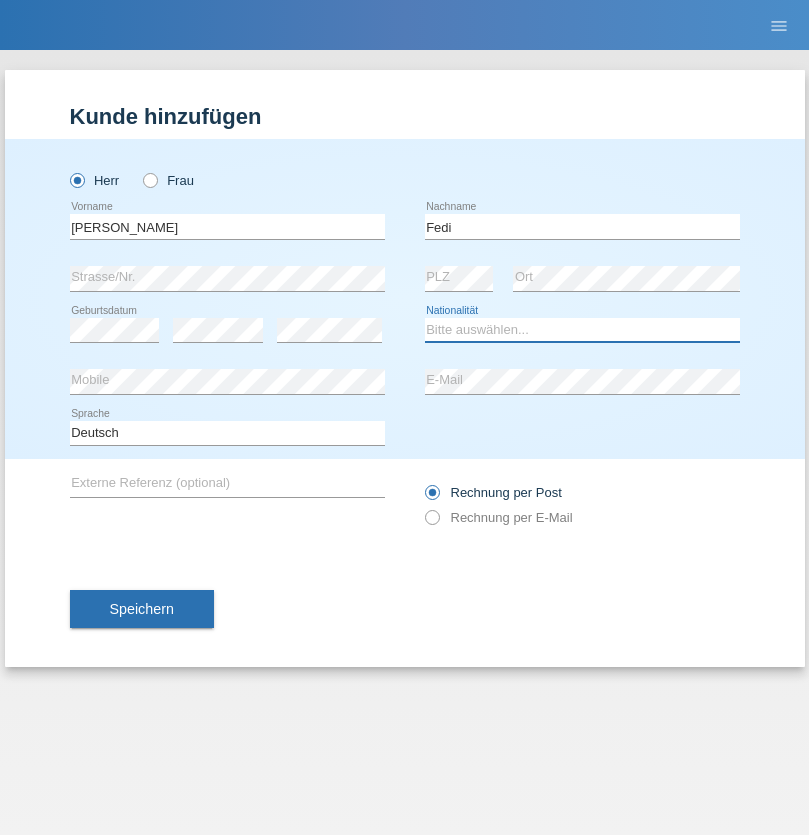 select on "CH" 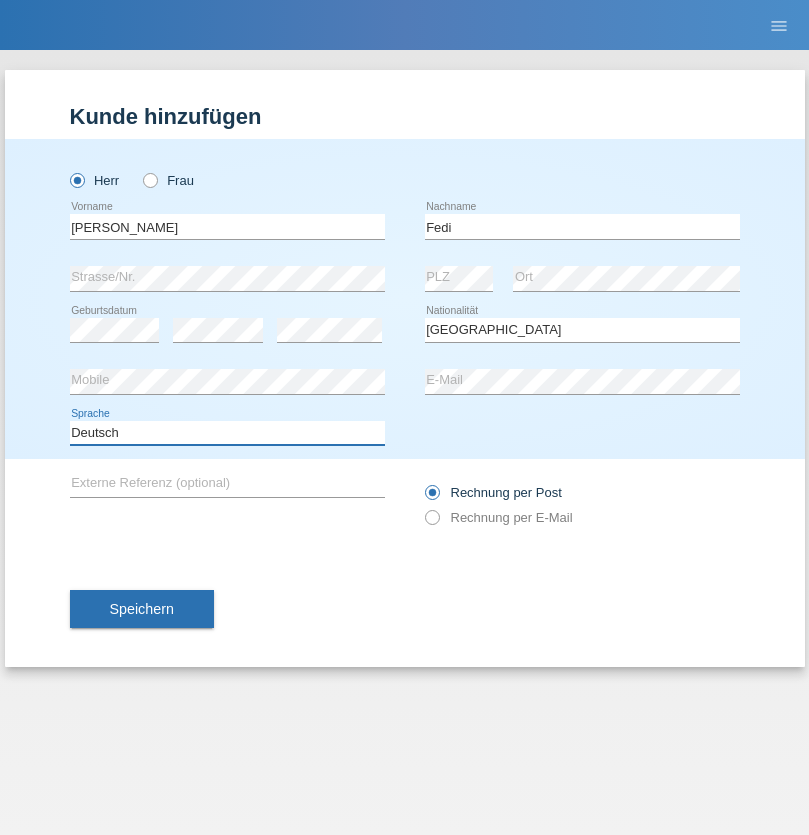 select on "en" 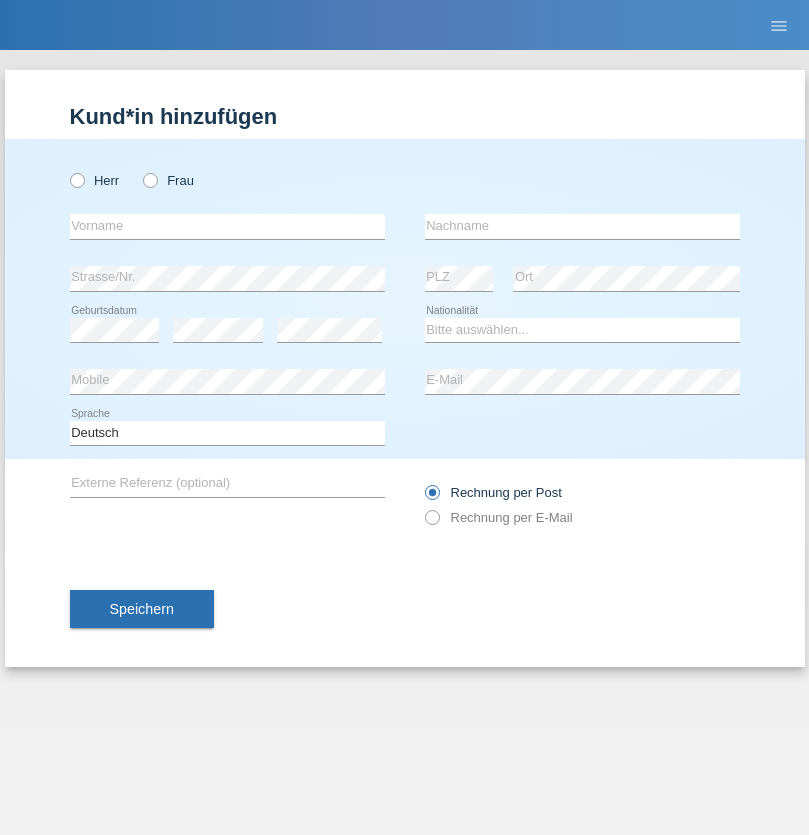 scroll, scrollTop: 0, scrollLeft: 0, axis: both 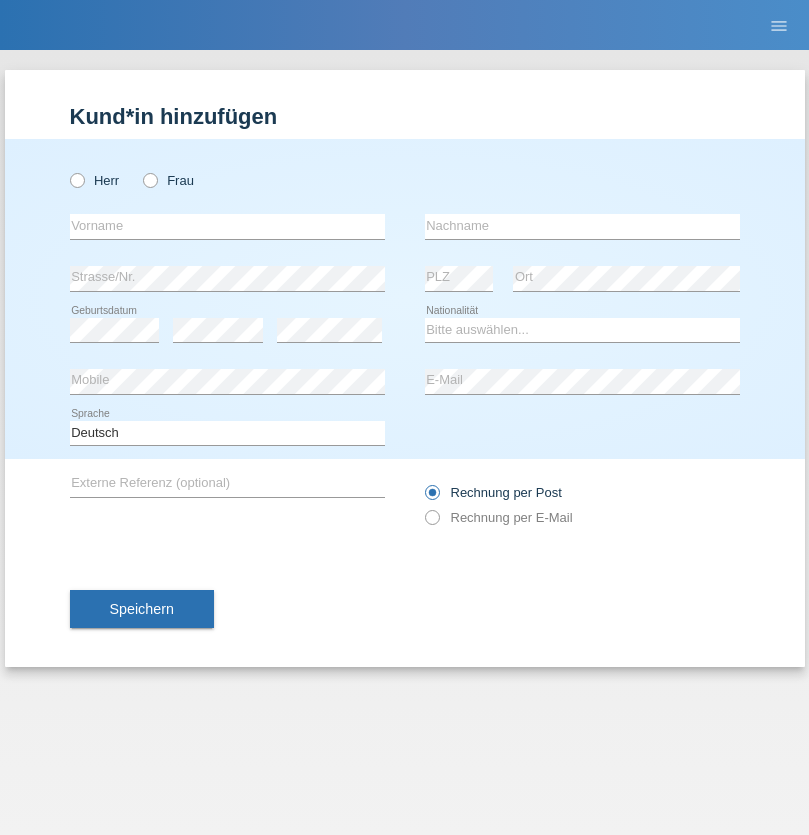radio on "true" 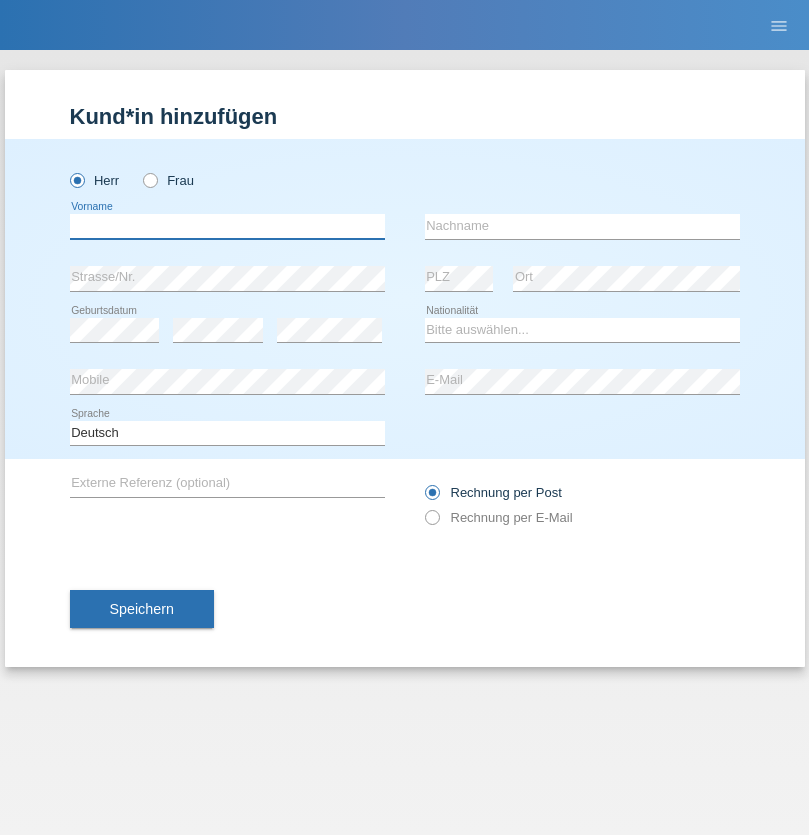 click at bounding box center (227, 226) 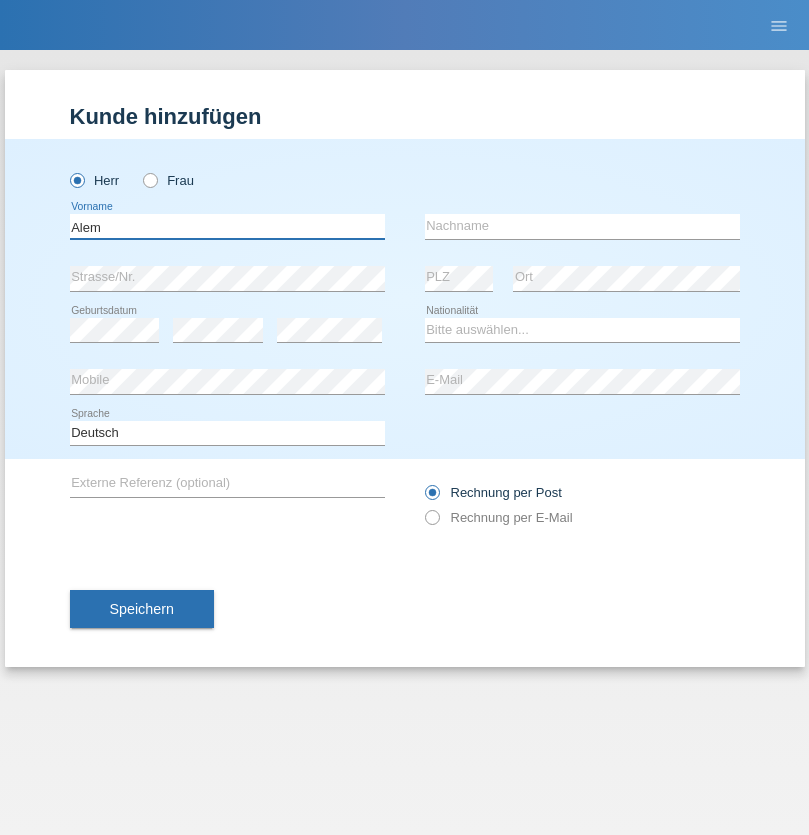 type on "Alem" 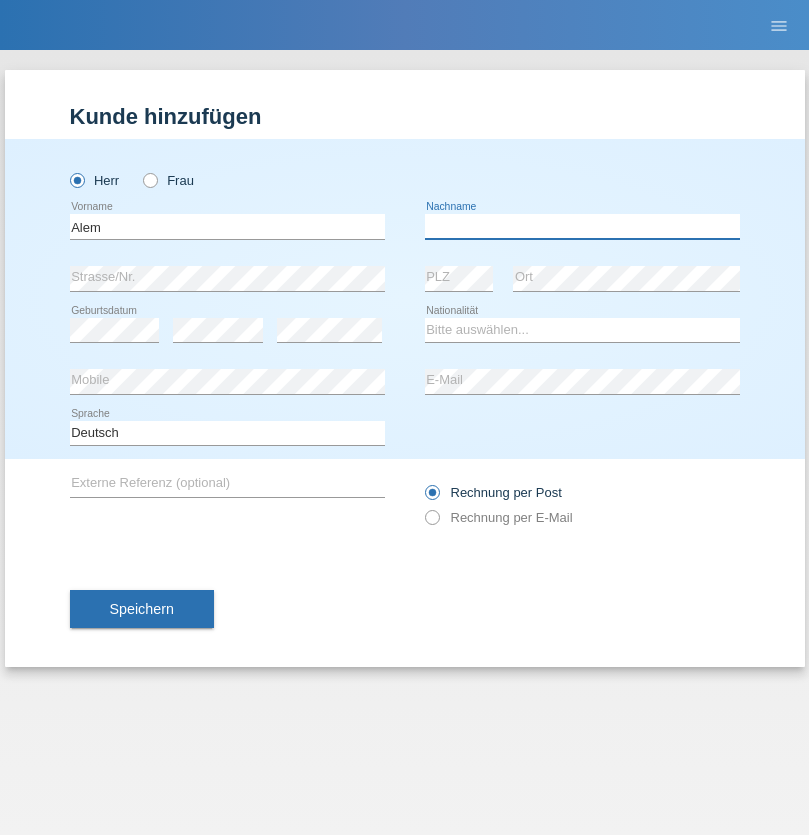 click at bounding box center [582, 226] 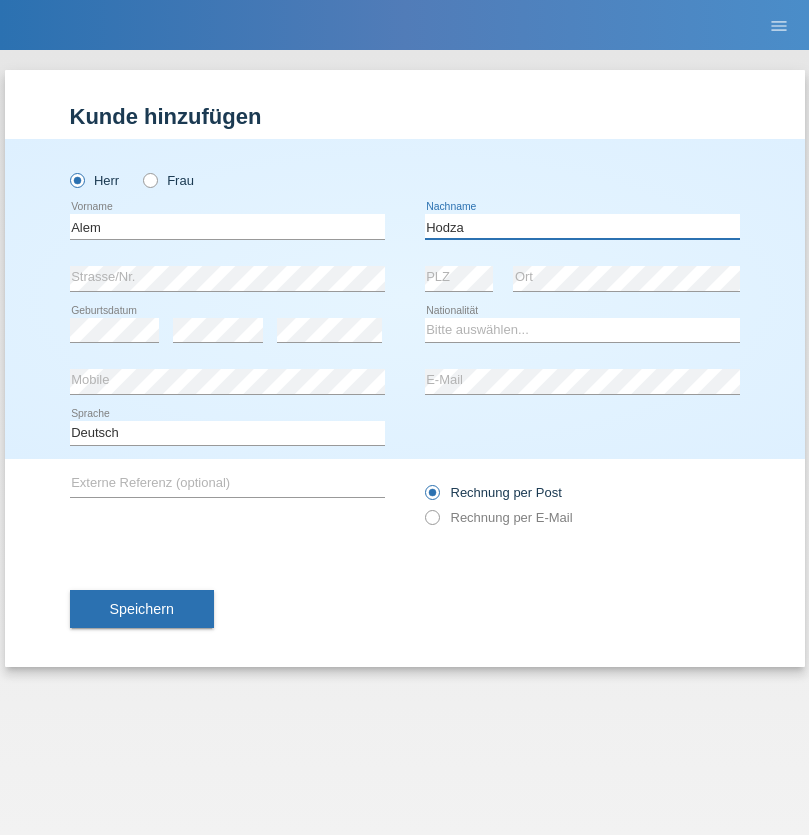 type on "Hodza" 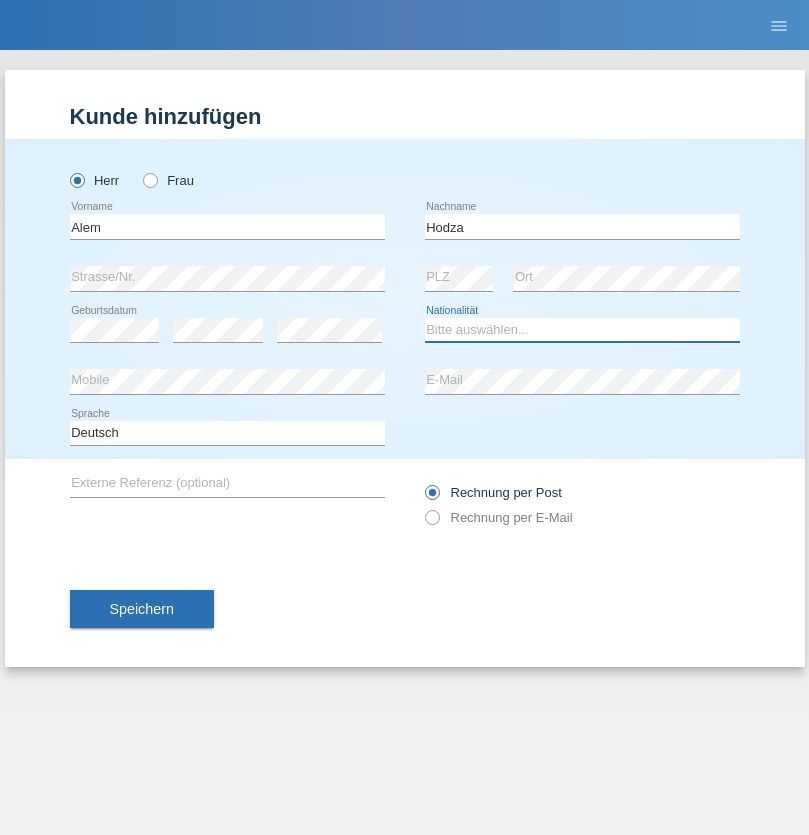 select on "HR" 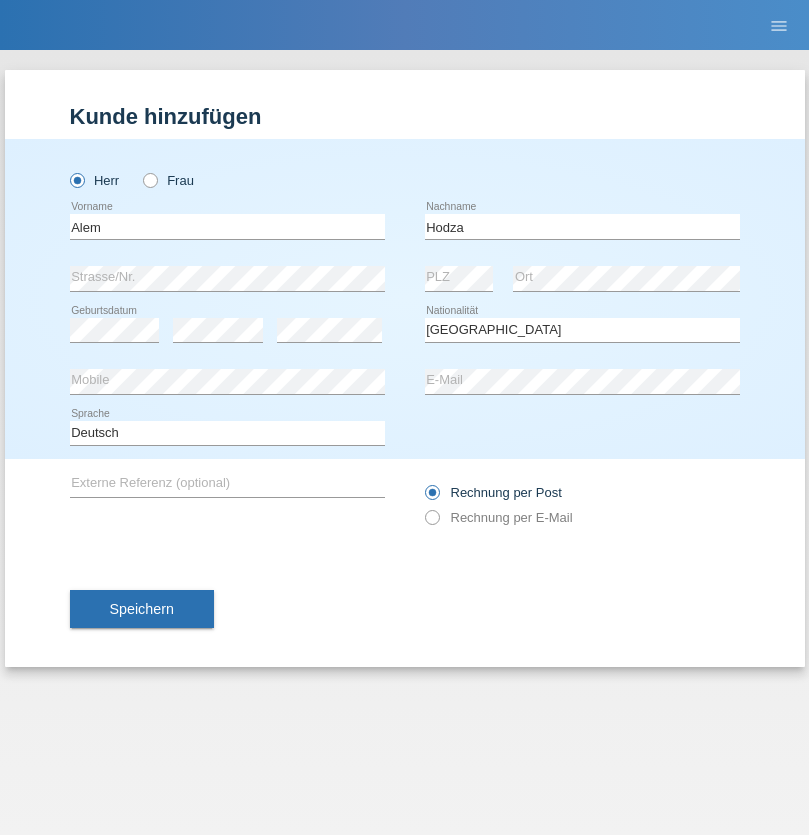 select on "C" 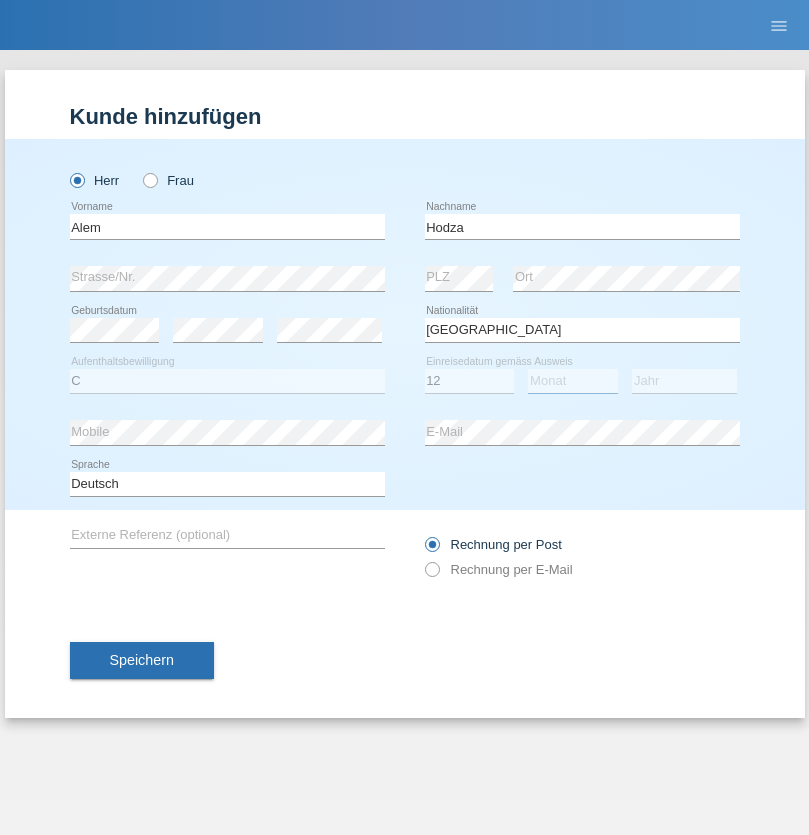 select on "09" 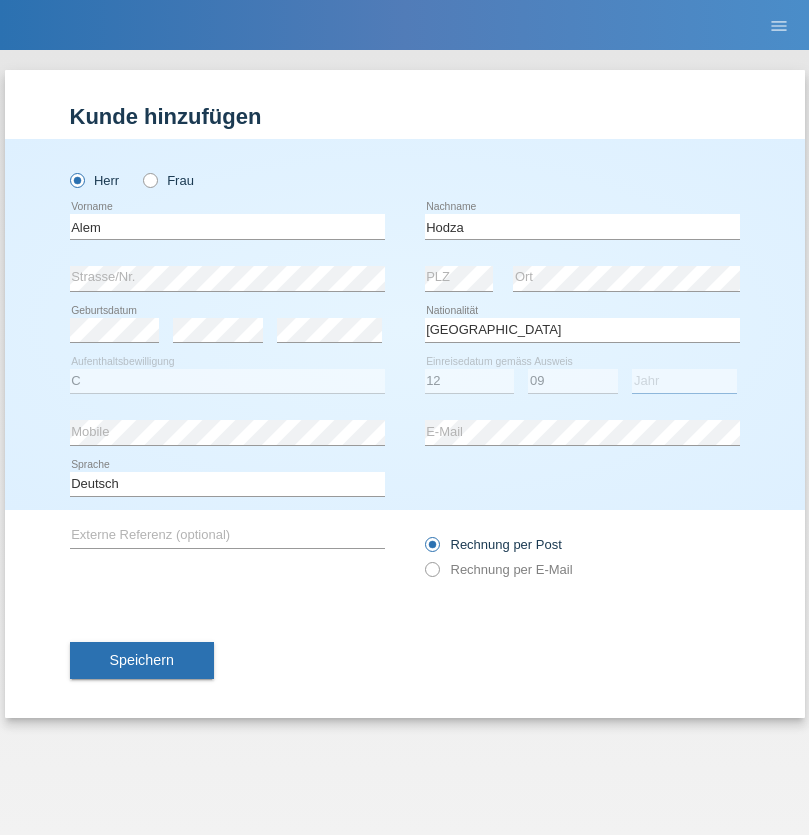 select on "2021" 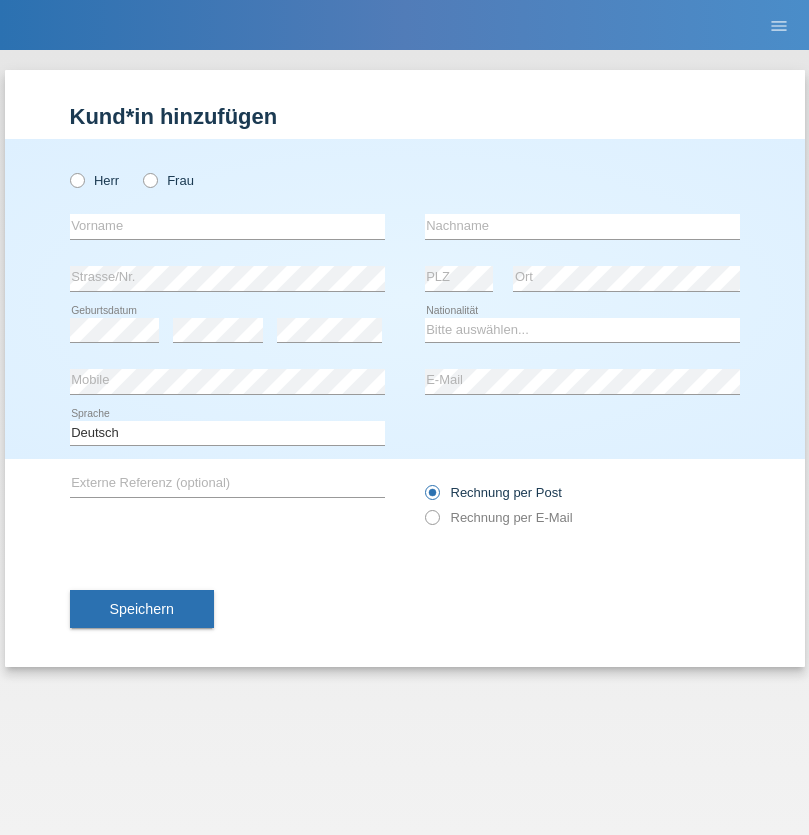 scroll, scrollTop: 0, scrollLeft: 0, axis: both 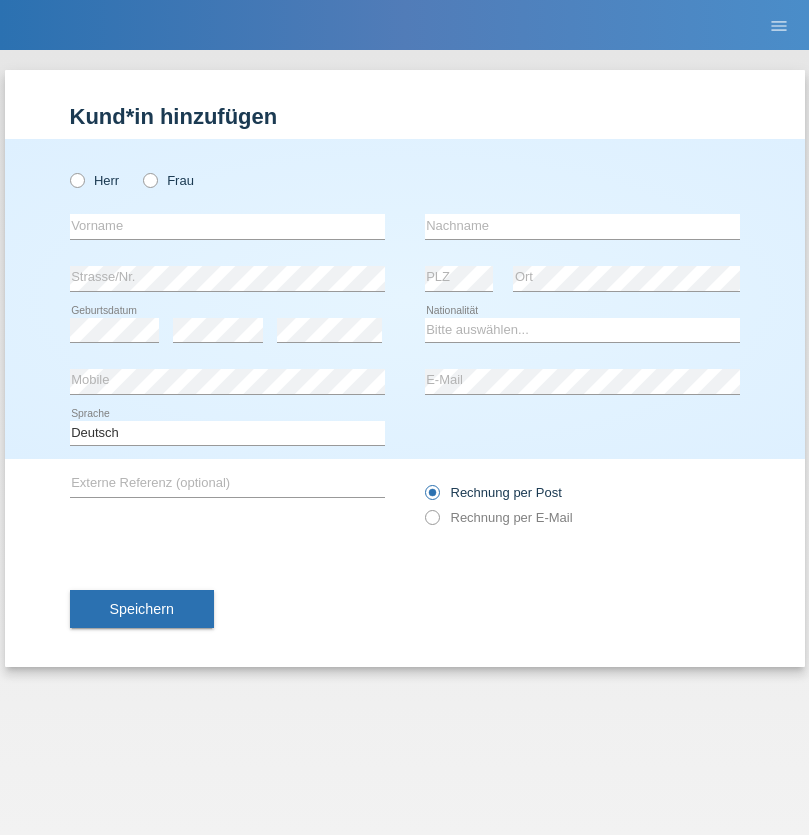 radio on "true" 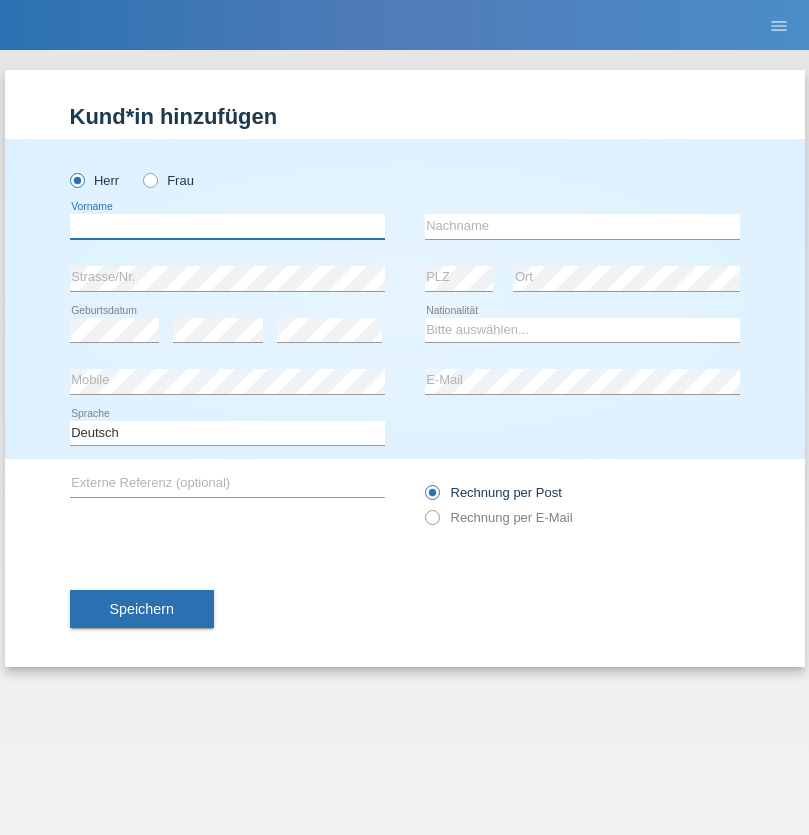 click at bounding box center [227, 226] 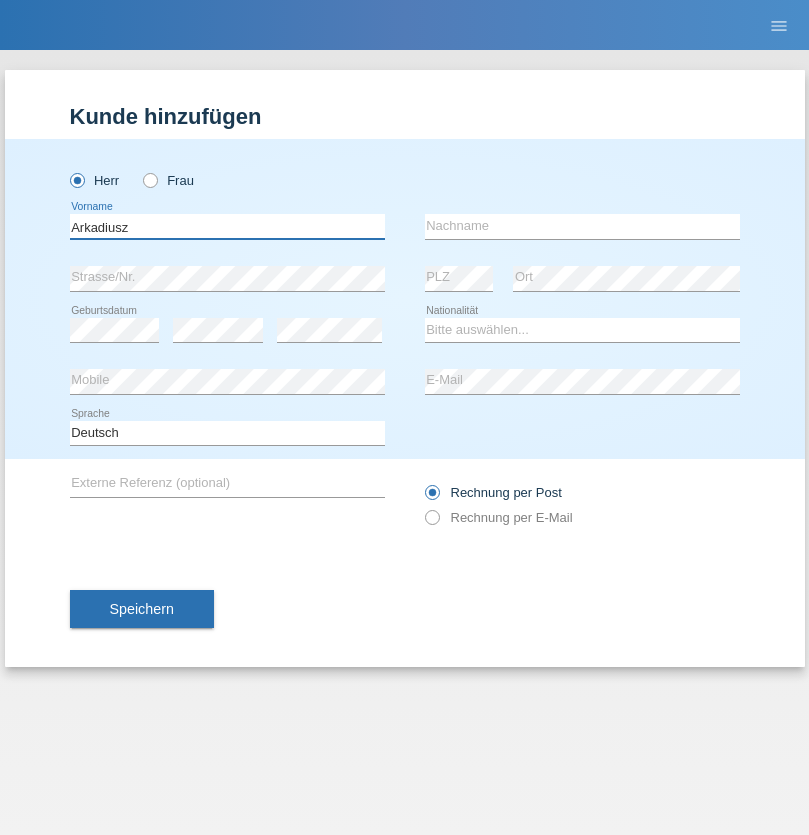 type on "Arkadiusz" 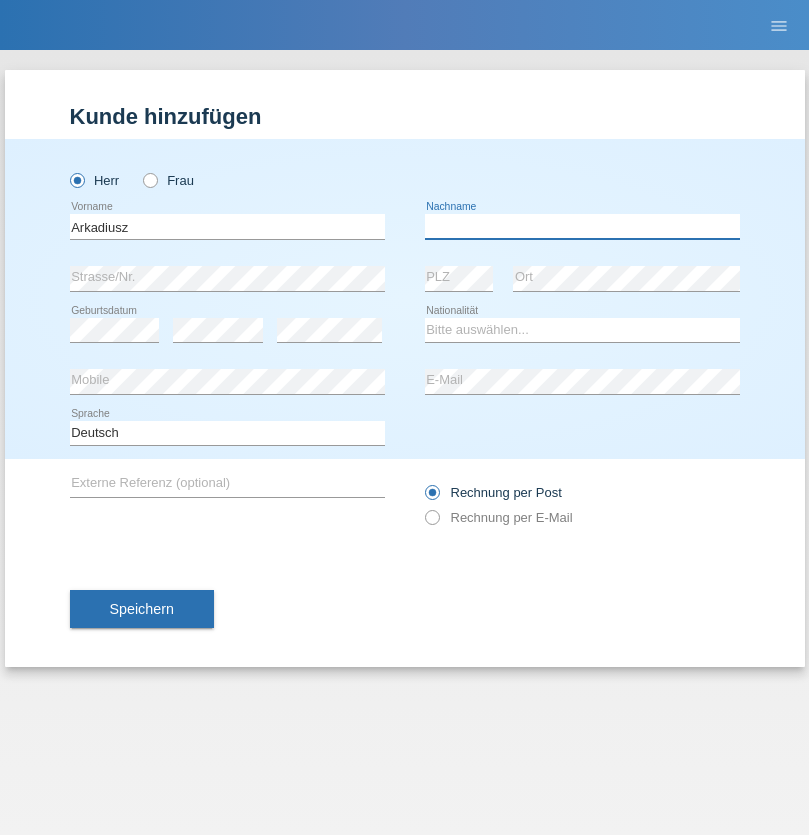 click at bounding box center [582, 226] 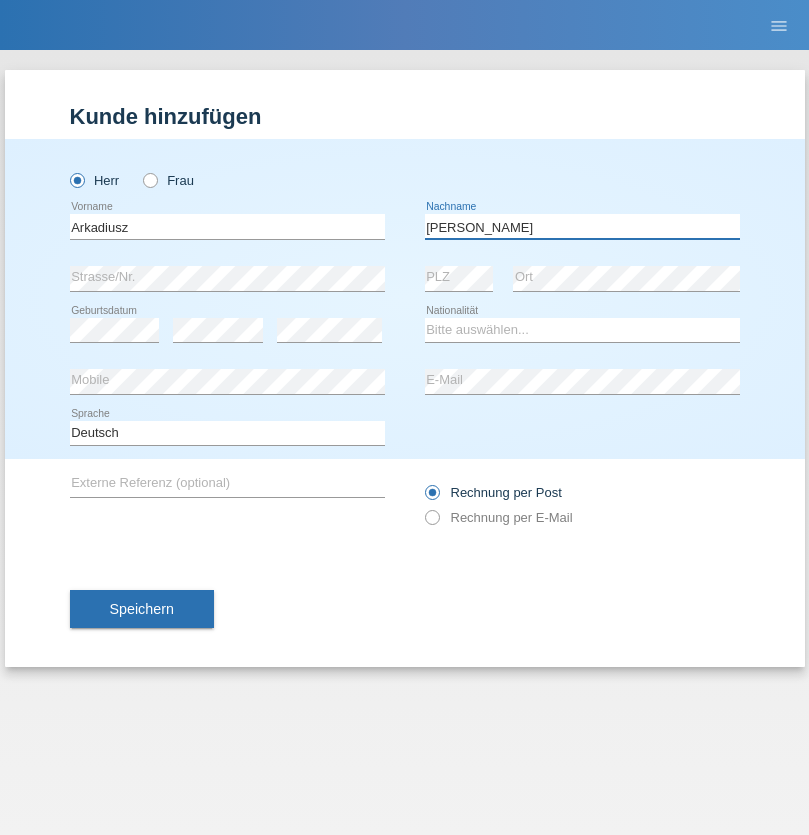 type on "[PERSON_NAME]" 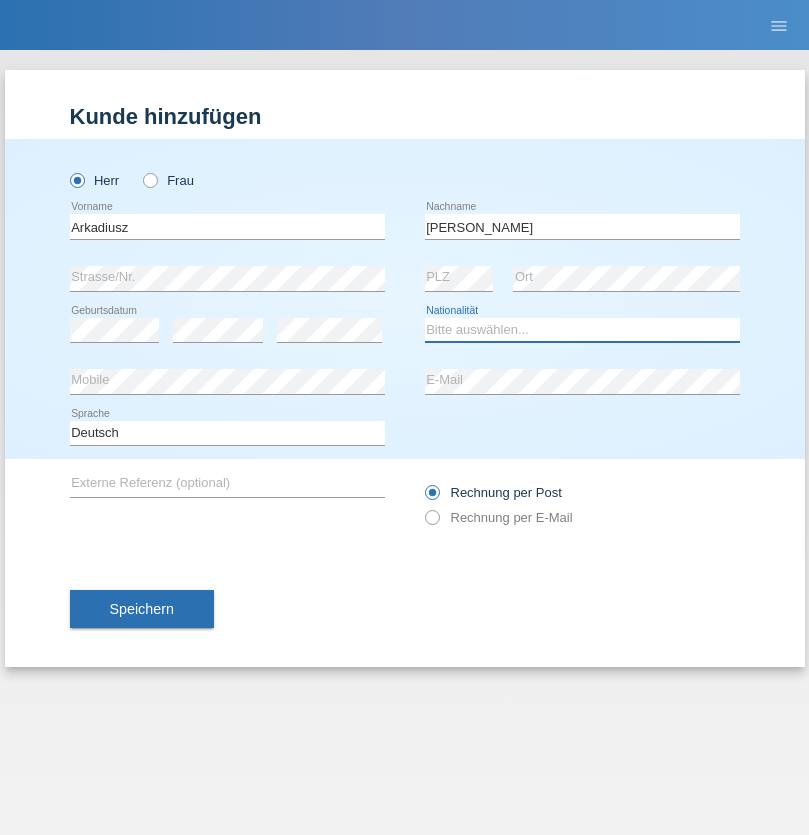 select on "PL" 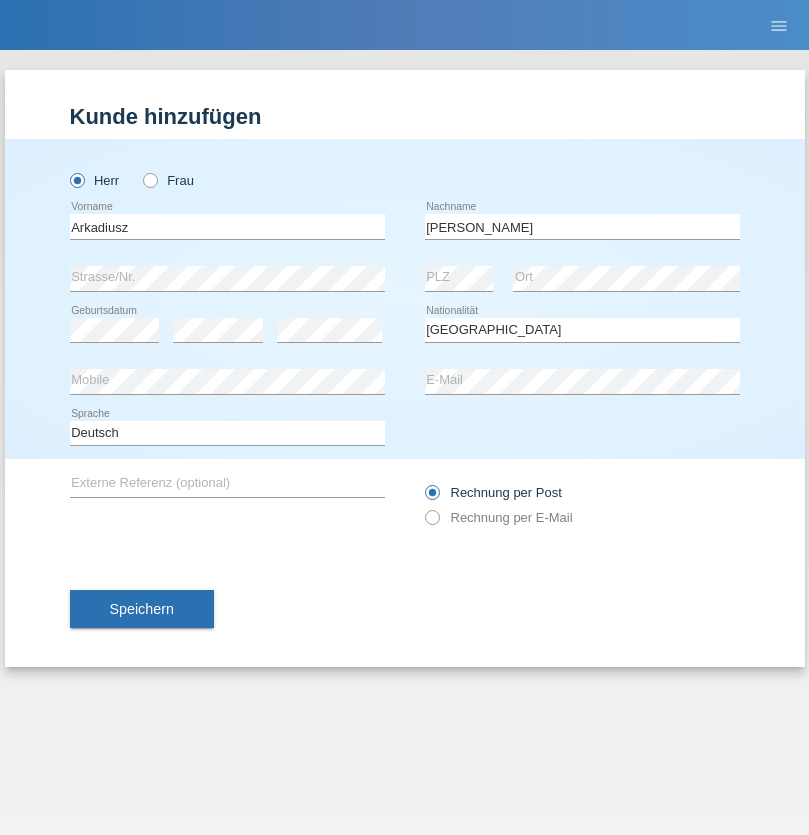 select on "C" 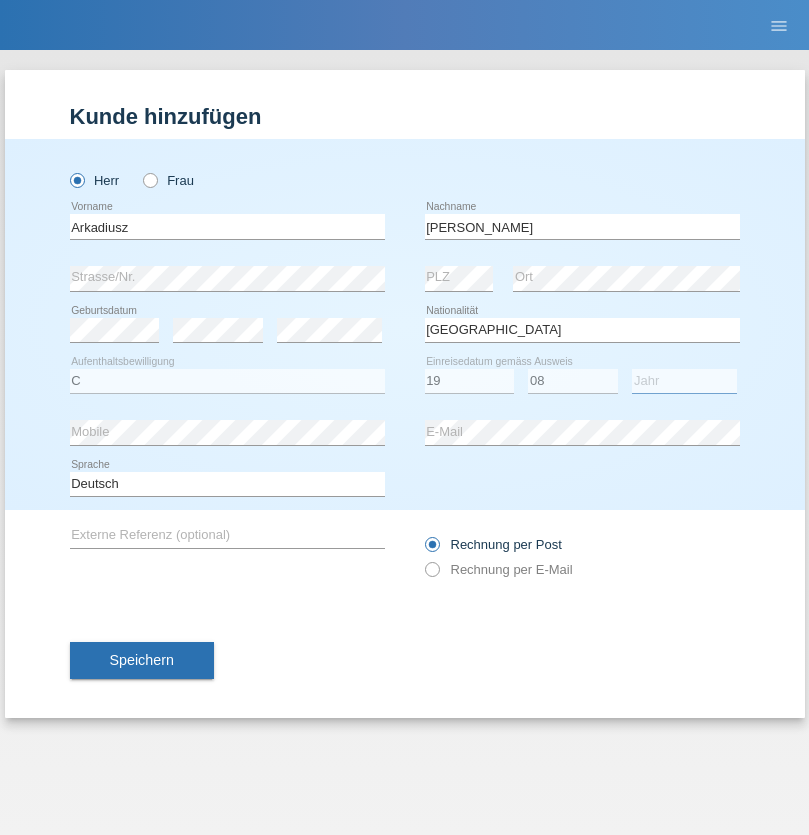 select on "2017" 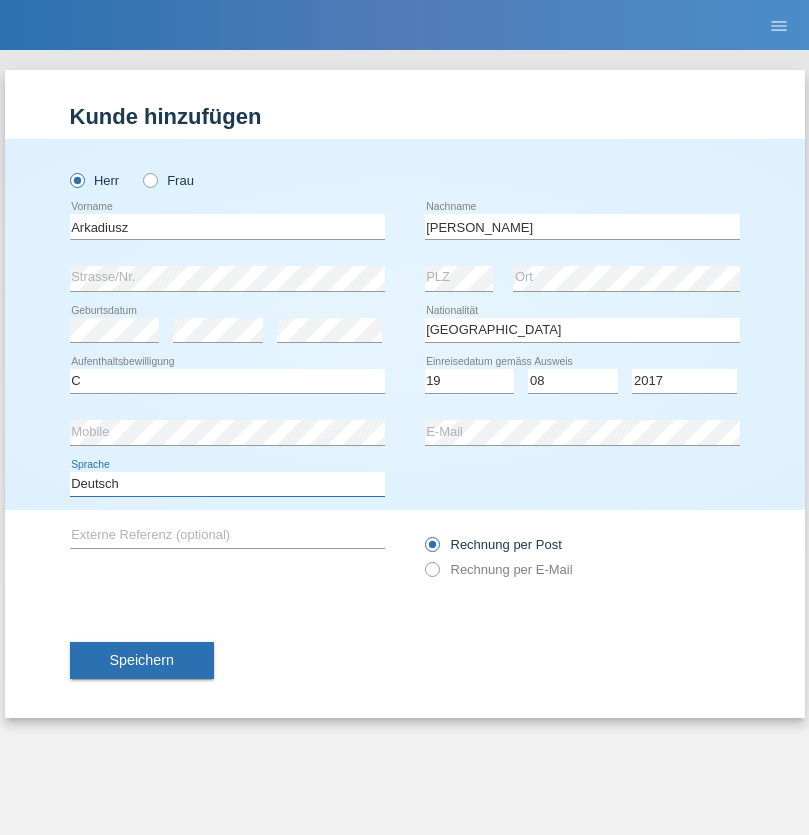 select on "en" 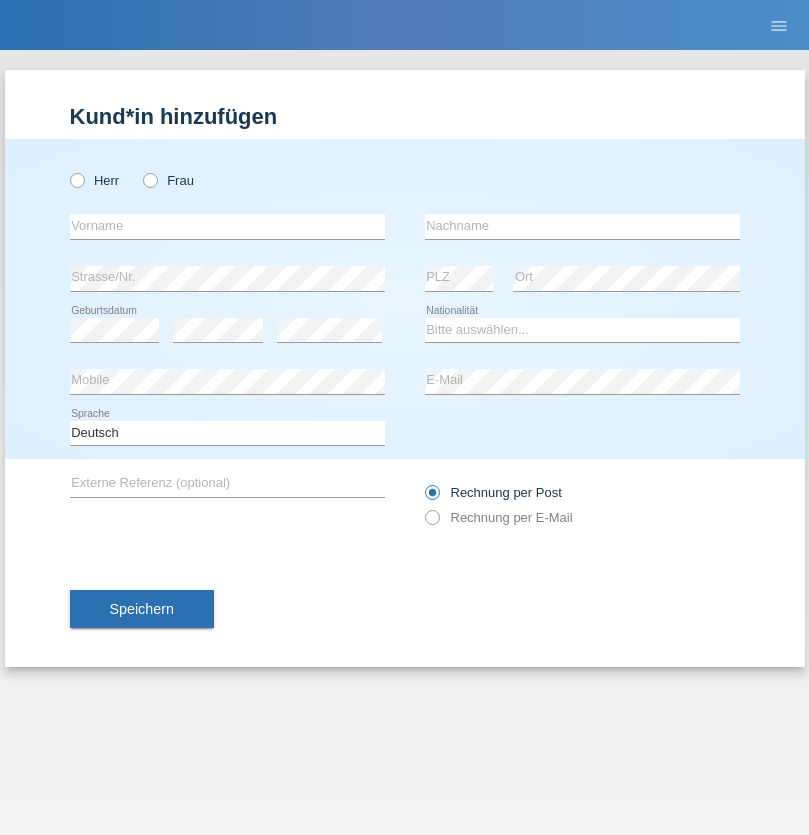 scroll, scrollTop: 0, scrollLeft: 0, axis: both 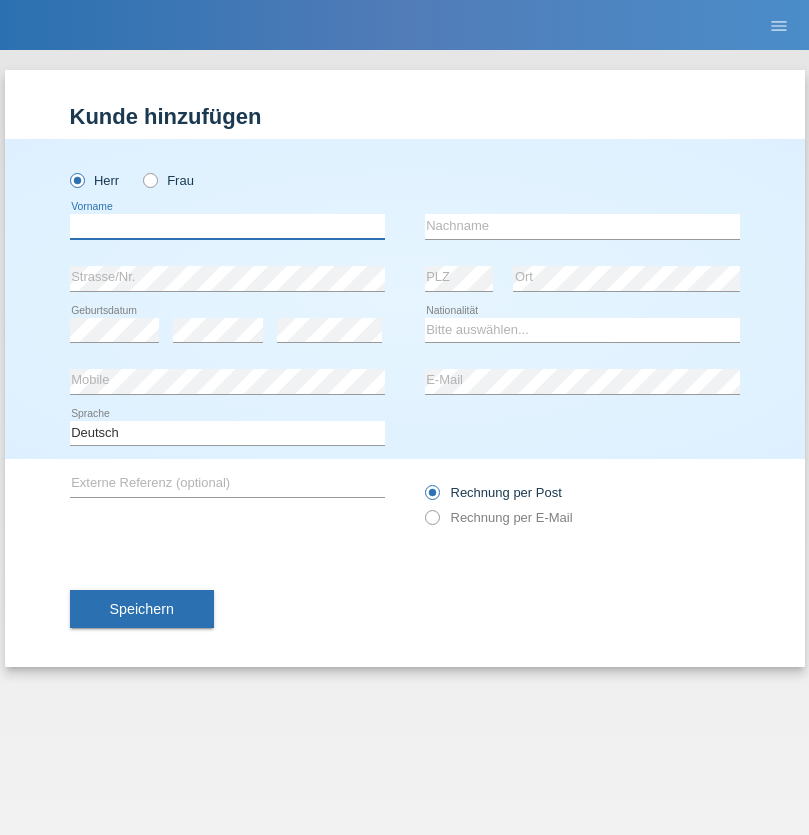 click at bounding box center (227, 226) 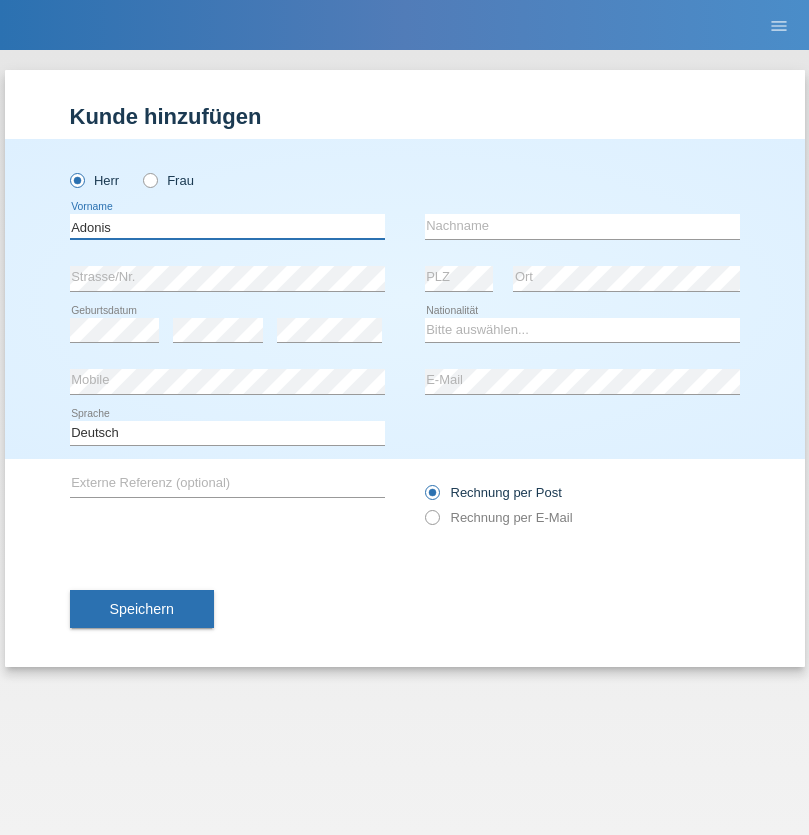 type on "Adonis" 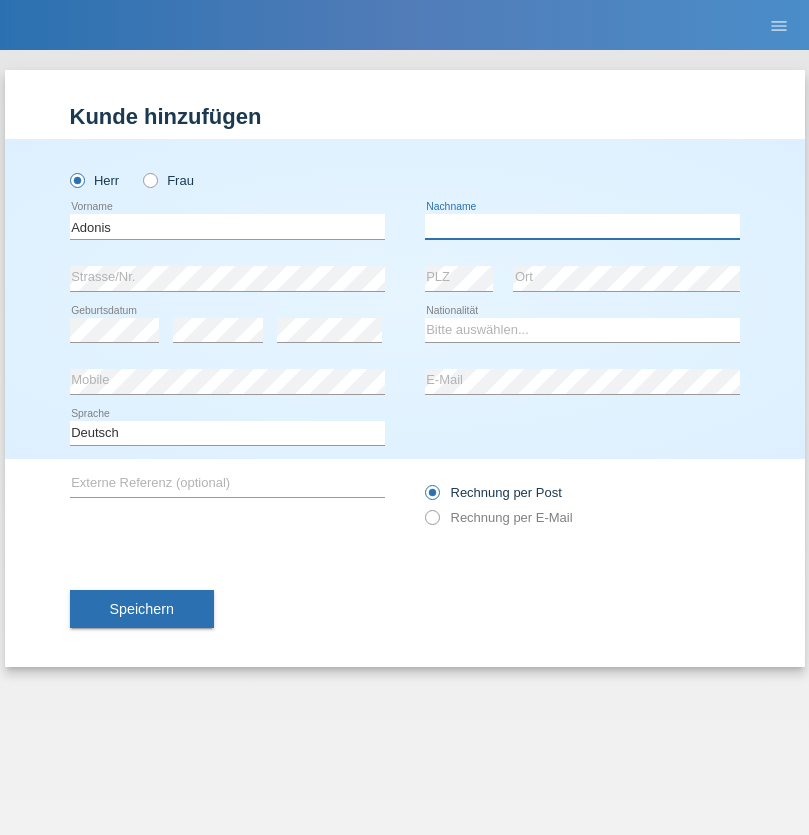 click at bounding box center (582, 226) 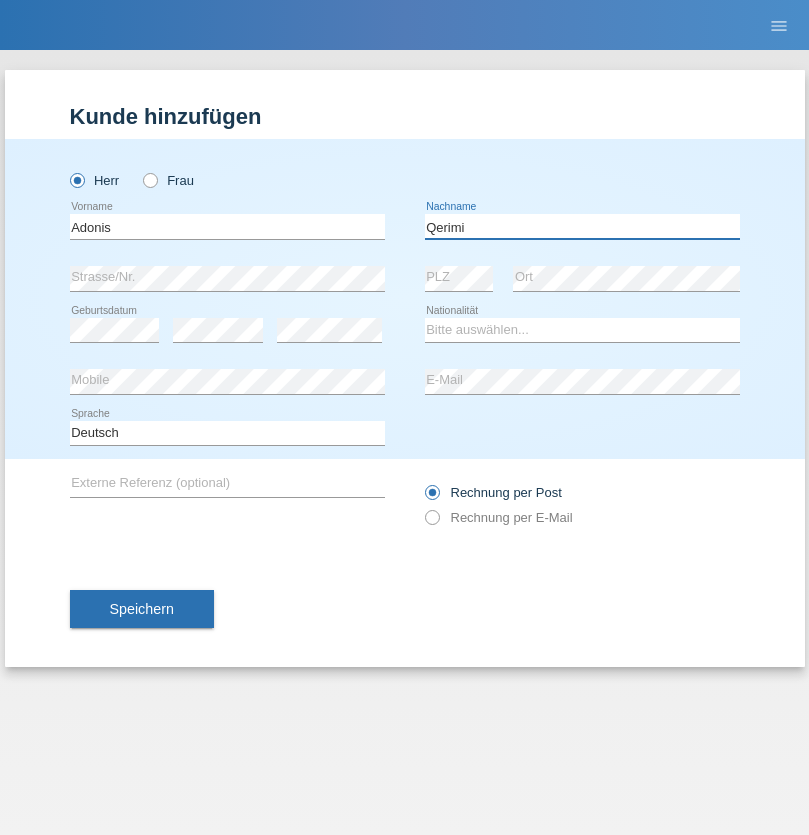 type on "Qerimi" 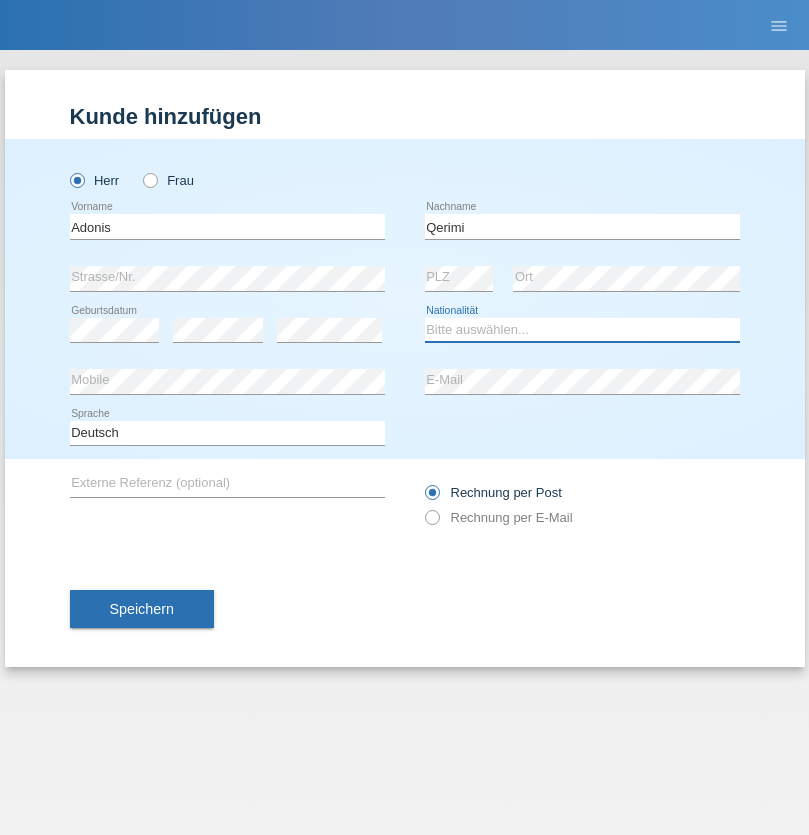 select on "XK" 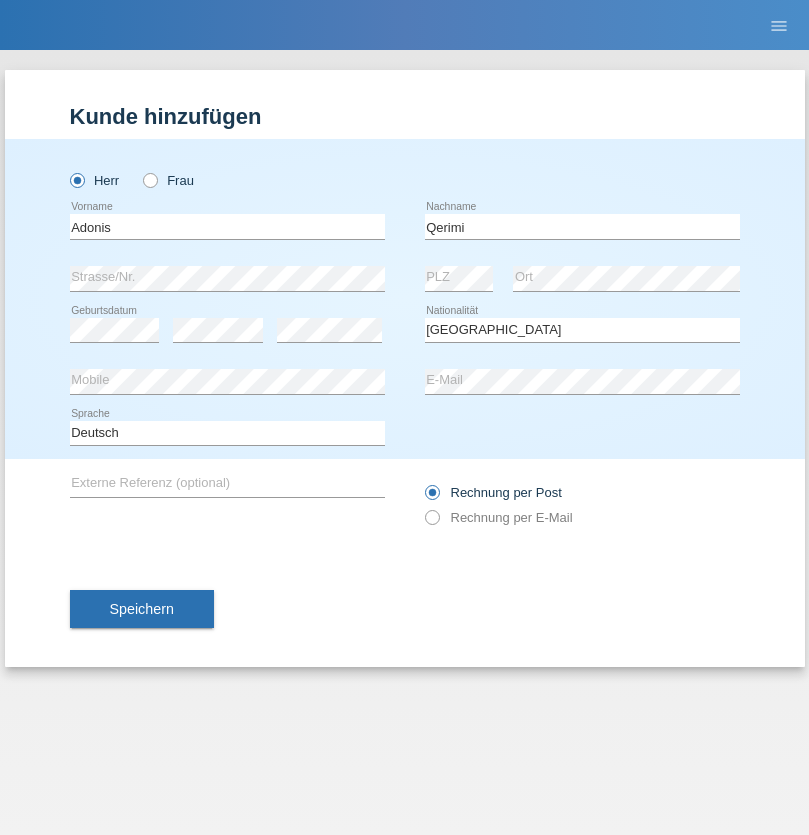 select on "C" 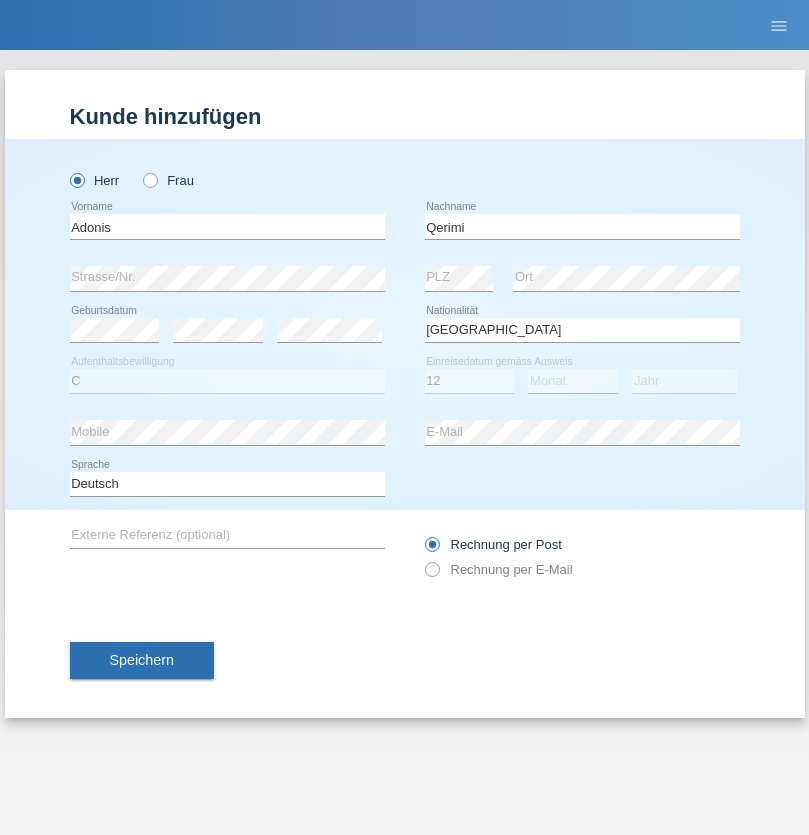 select on "07" 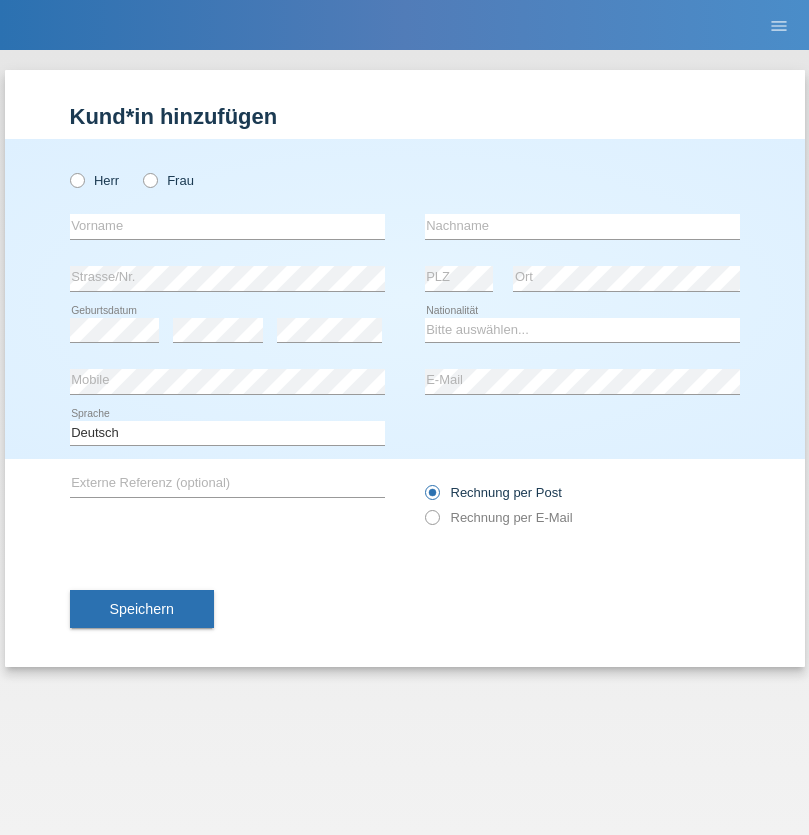 scroll, scrollTop: 0, scrollLeft: 0, axis: both 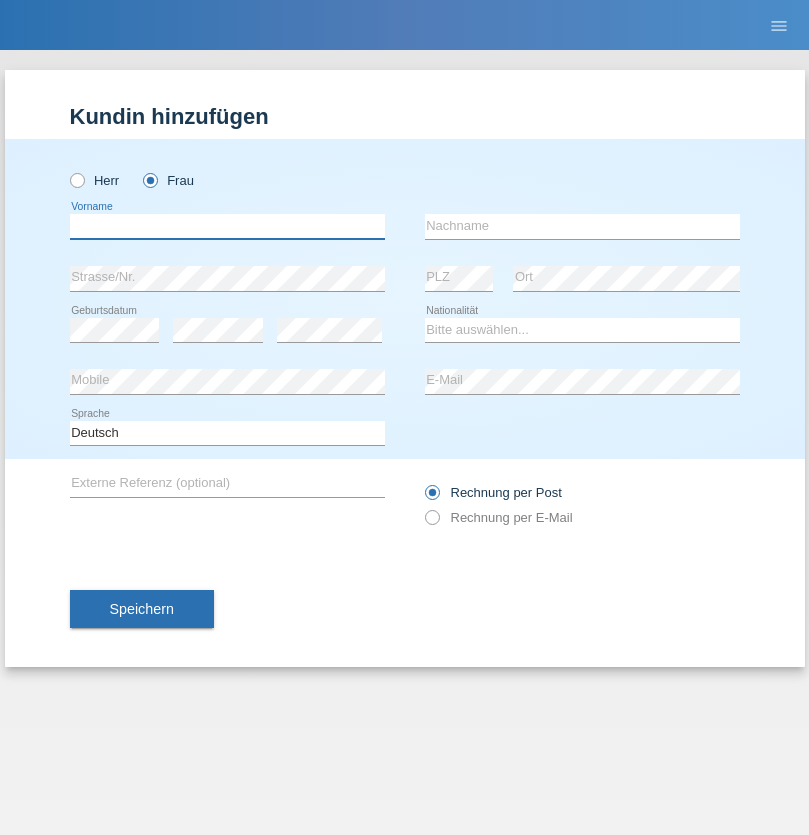 click at bounding box center [227, 226] 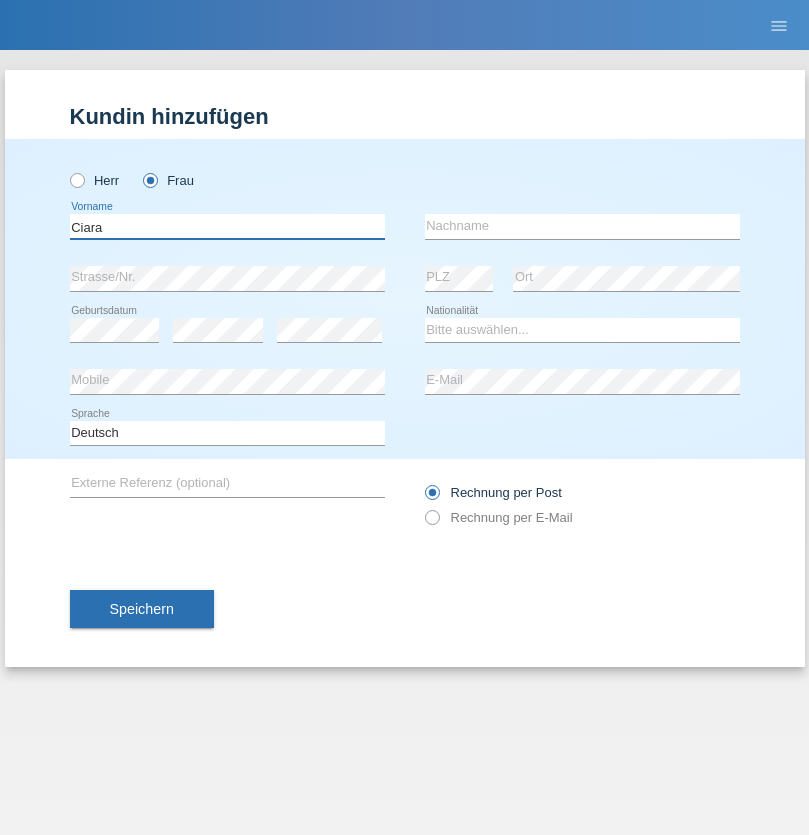 type on "Ciara" 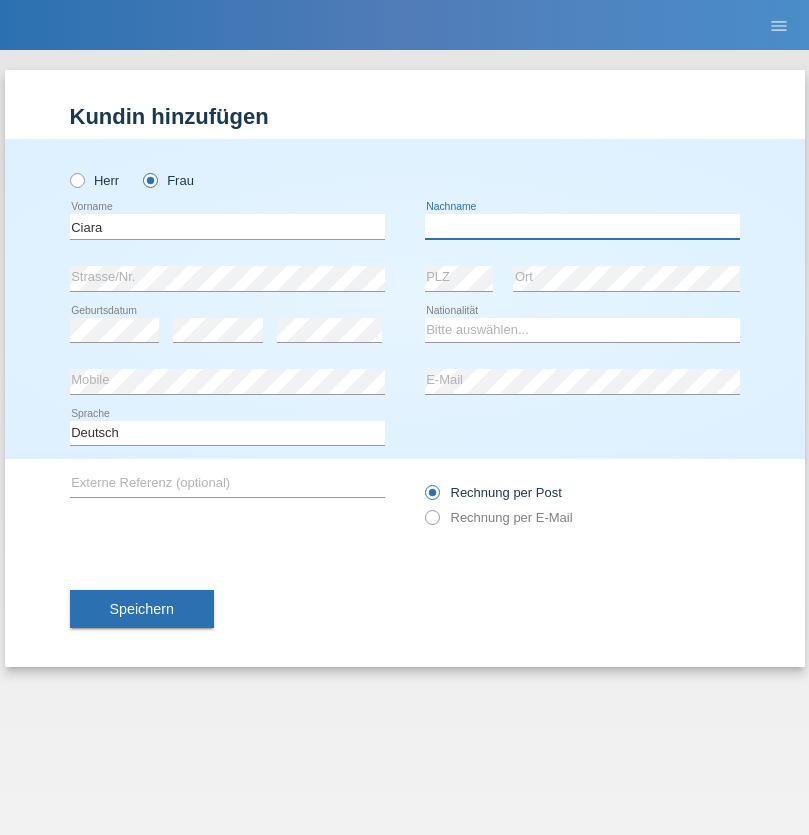 click at bounding box center [582, 226] 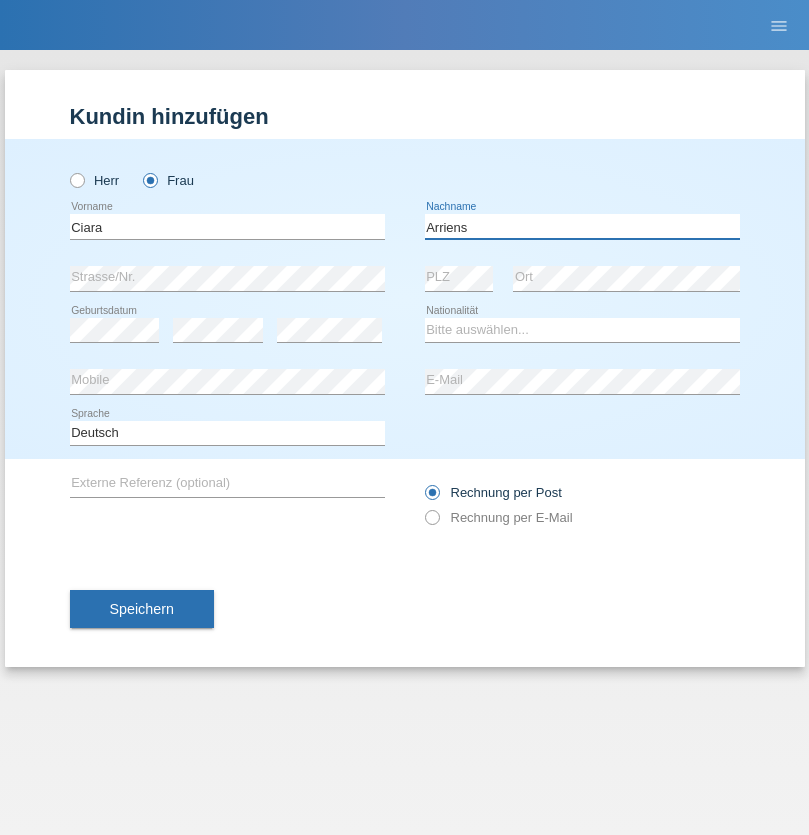 type on "Arriens" 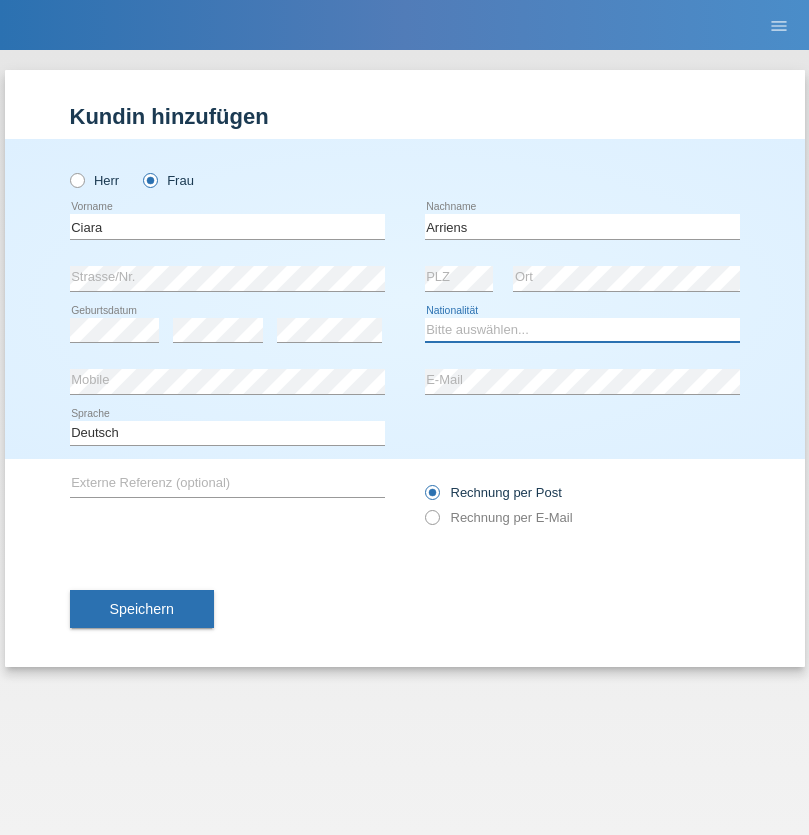 select on "CH" 